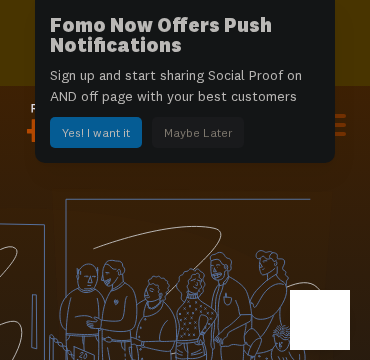 scroll, scrollTop: 0, scrollLeft: 0, axis: both 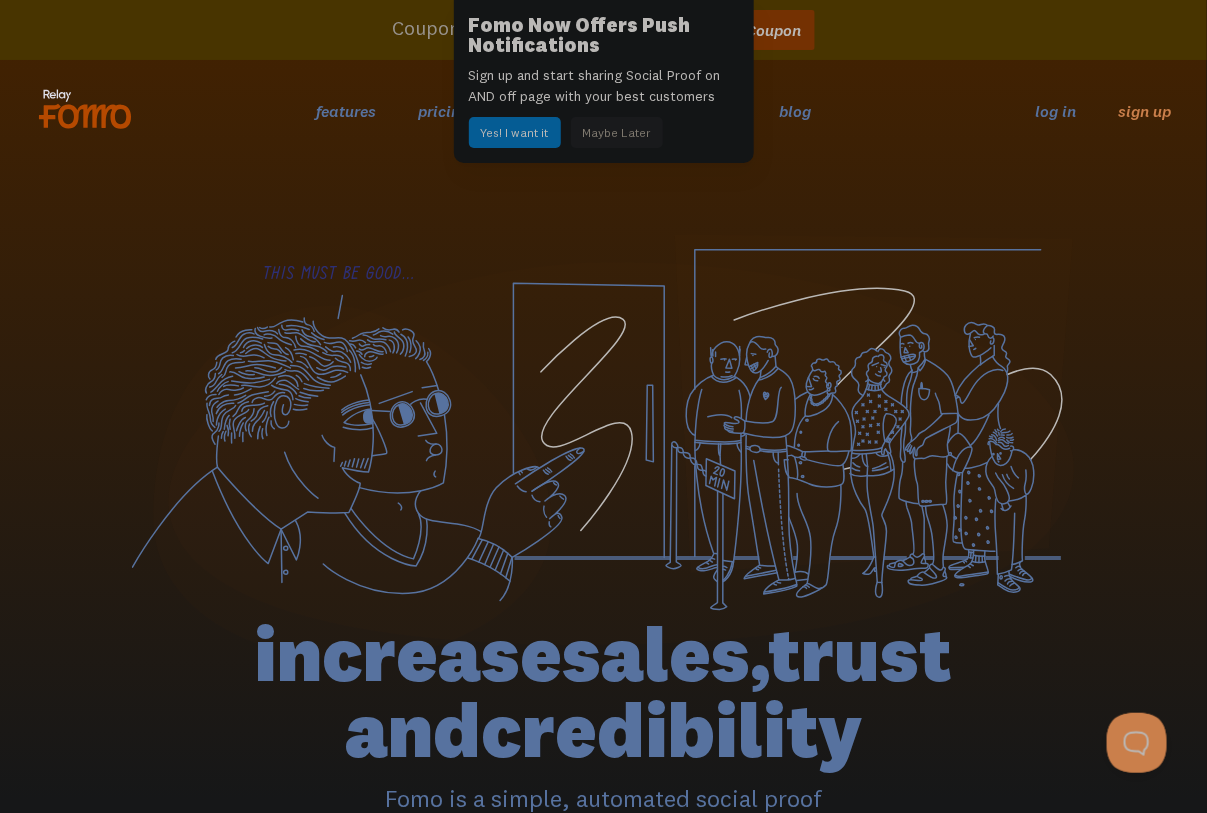 click on "Yes! I want it" at bounding box center [515, 132] 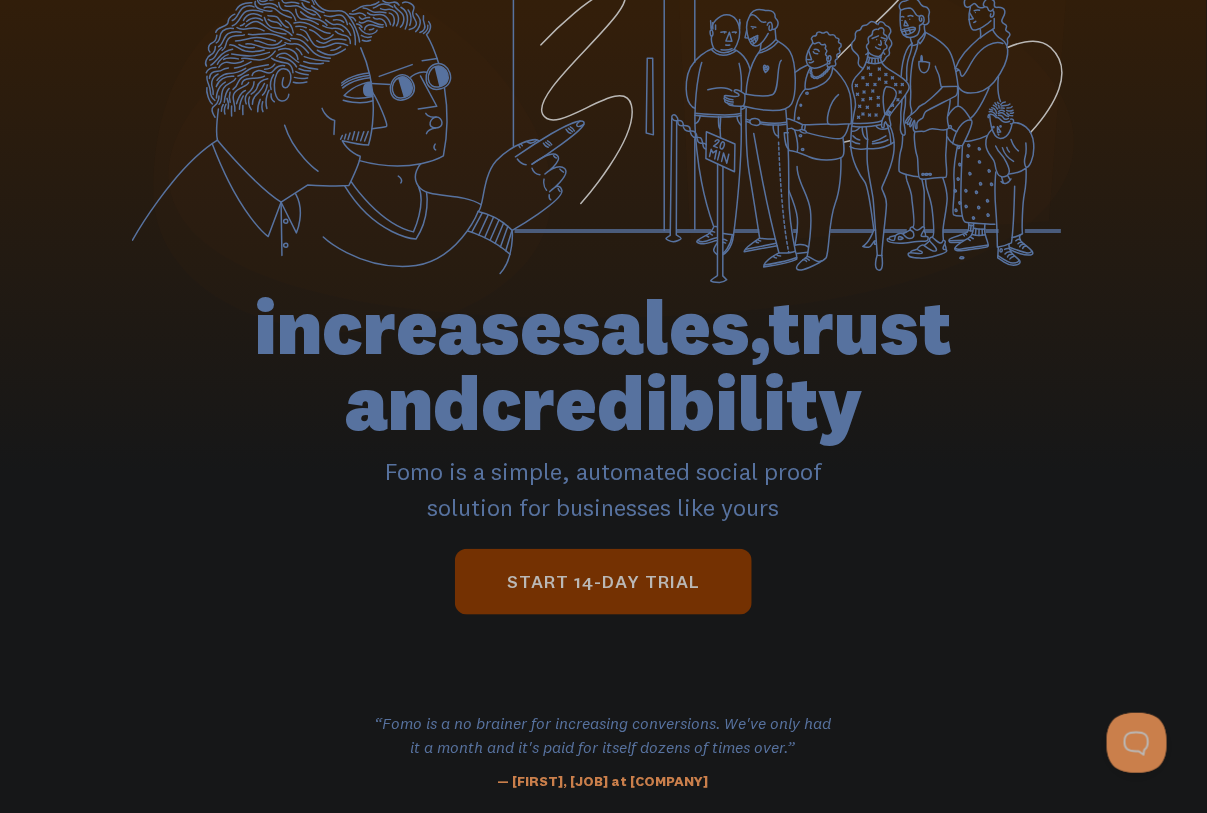 scroll, scrollTop: 250, scrollLeft: 0, axis: vertical 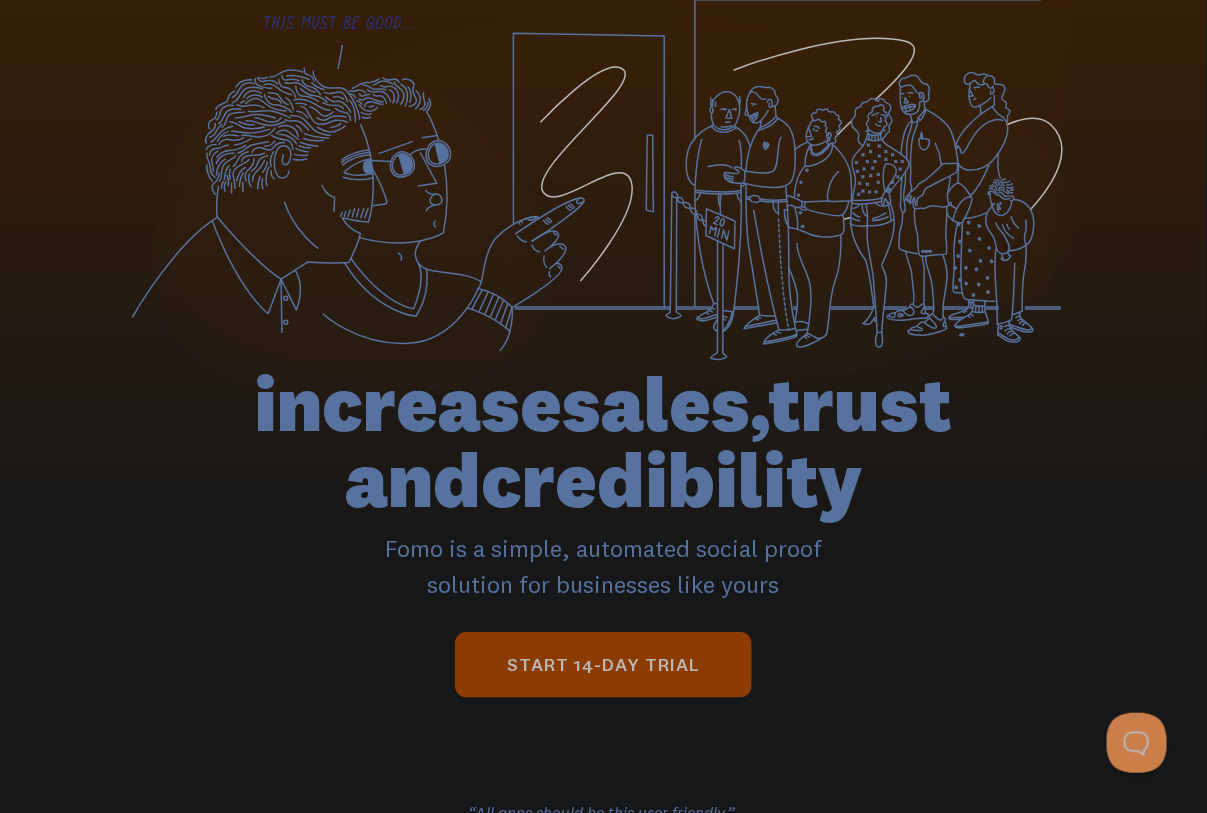 click on "start 14-day trial" at bounding box center (603, 665) 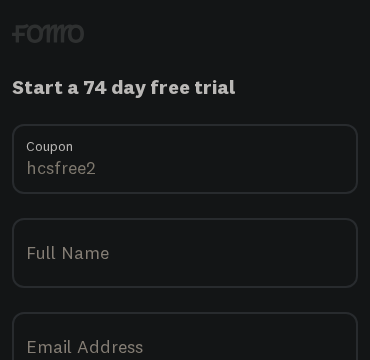 scroll, scrollTop: 0, scrollLeft: 0, axis: both 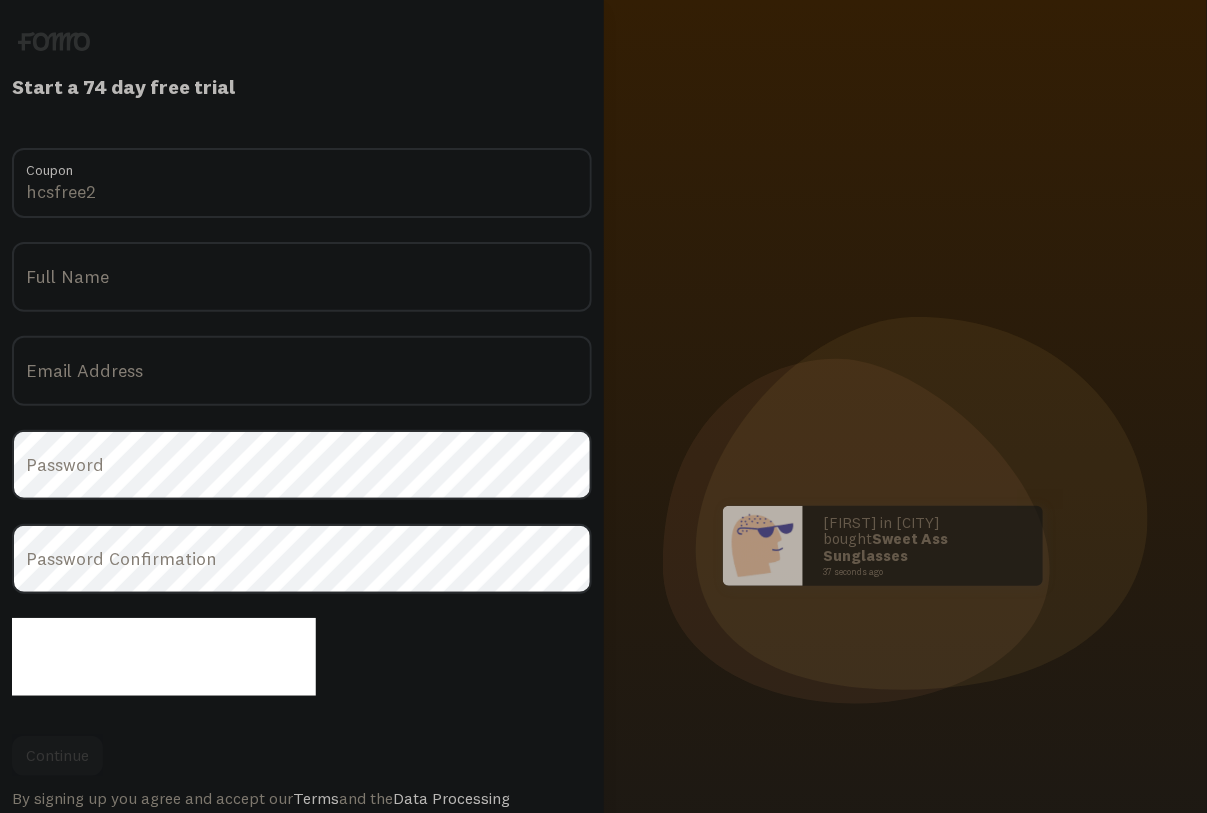 click on "Coupon" at bounding box center [302, 165] 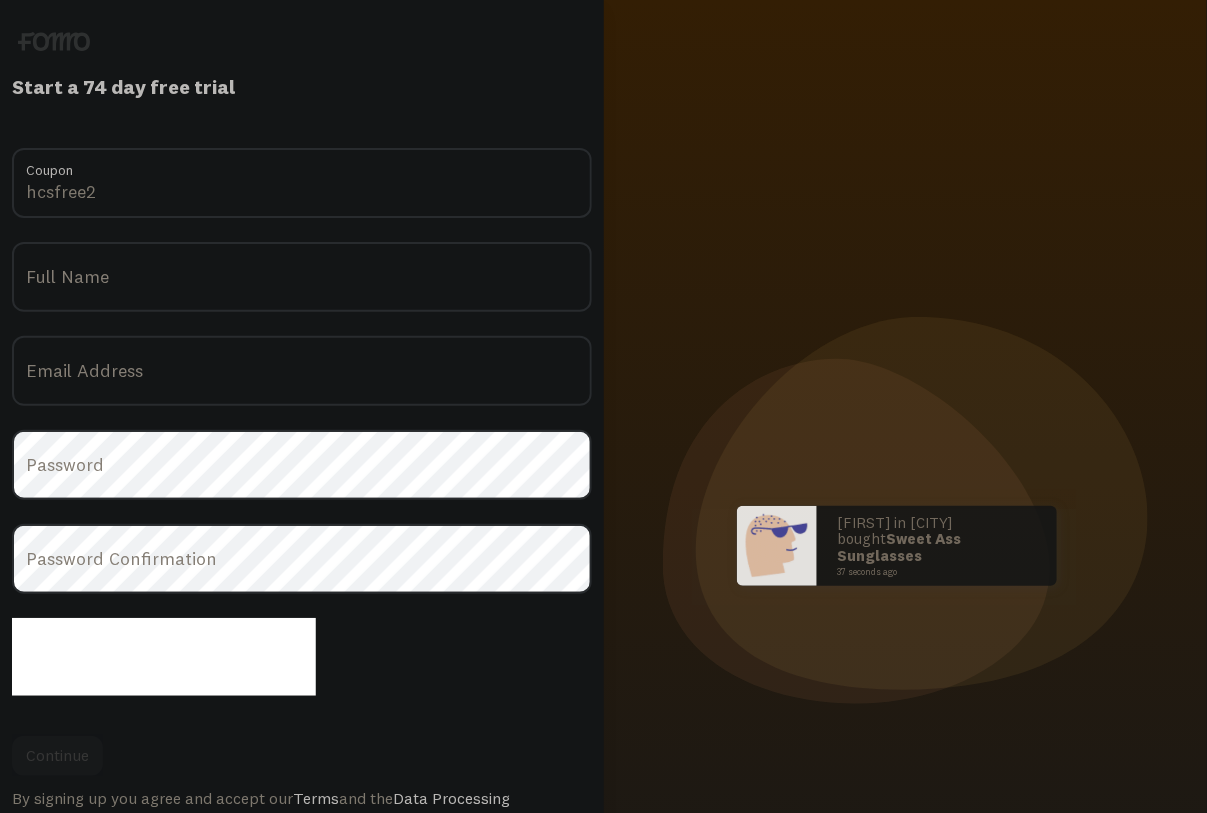 click on "hcsfree2" at bounding box center [302, 183] 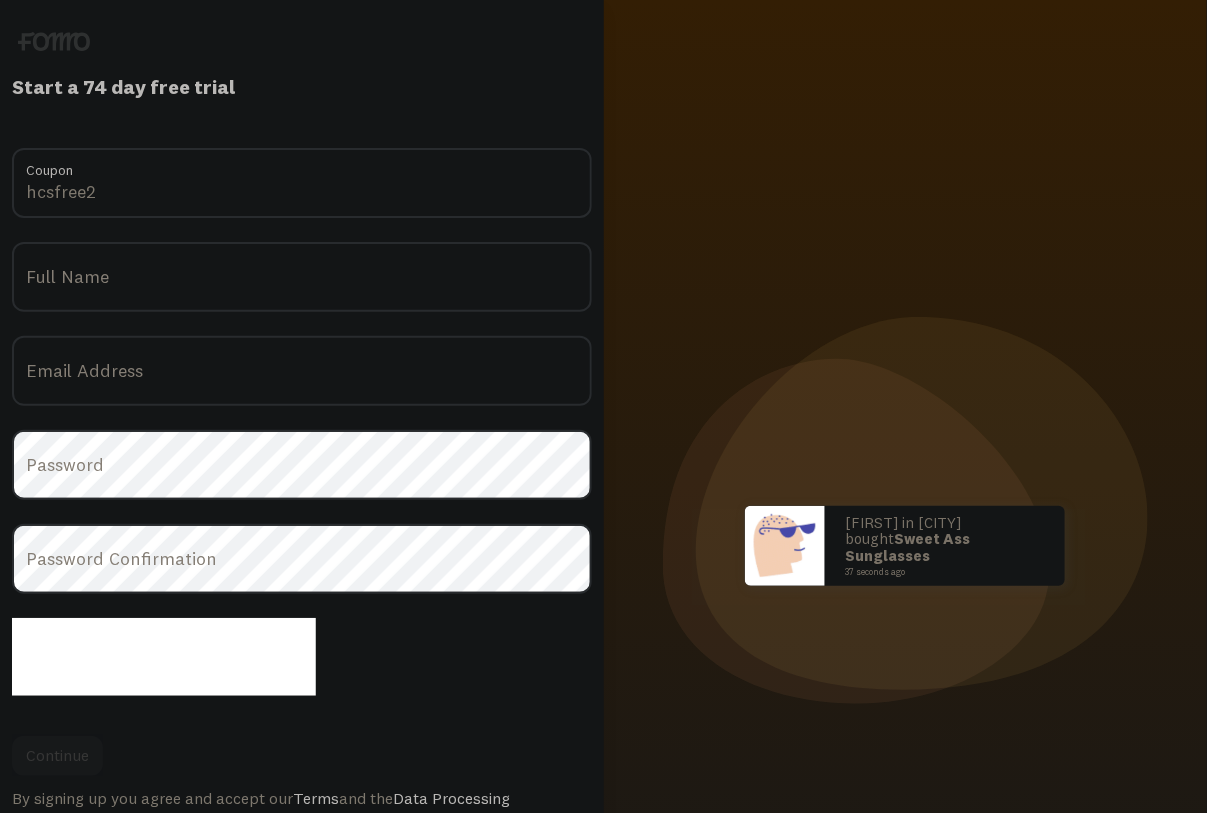 click on "[USERNAME]
Coupon
Title
Full Name
Email Address
Password
Password Confirmation
Continue
By signing up you agree and accept our
Terms  and the  Data Processing Agreement ." at bounding box center [302, 488] 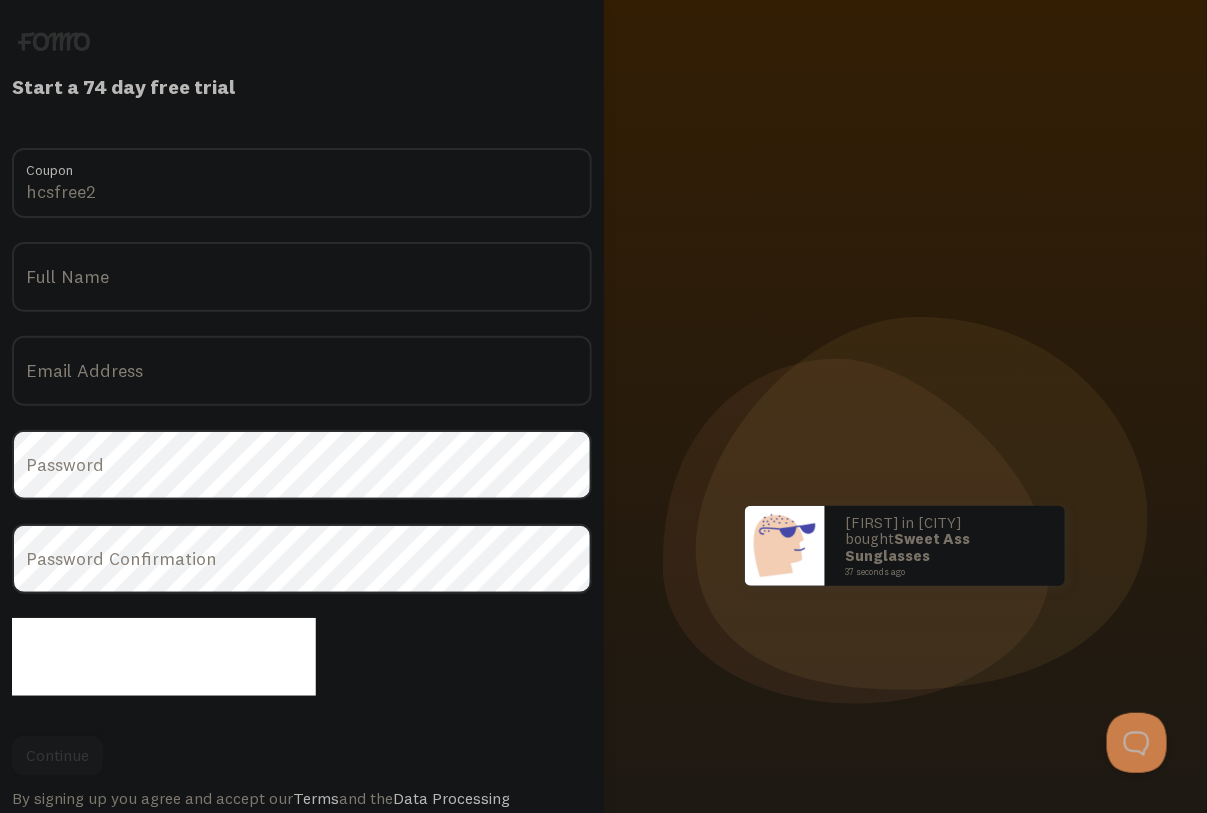 scroll, scrollTop: 0, scrollLeft: 0, axis: both 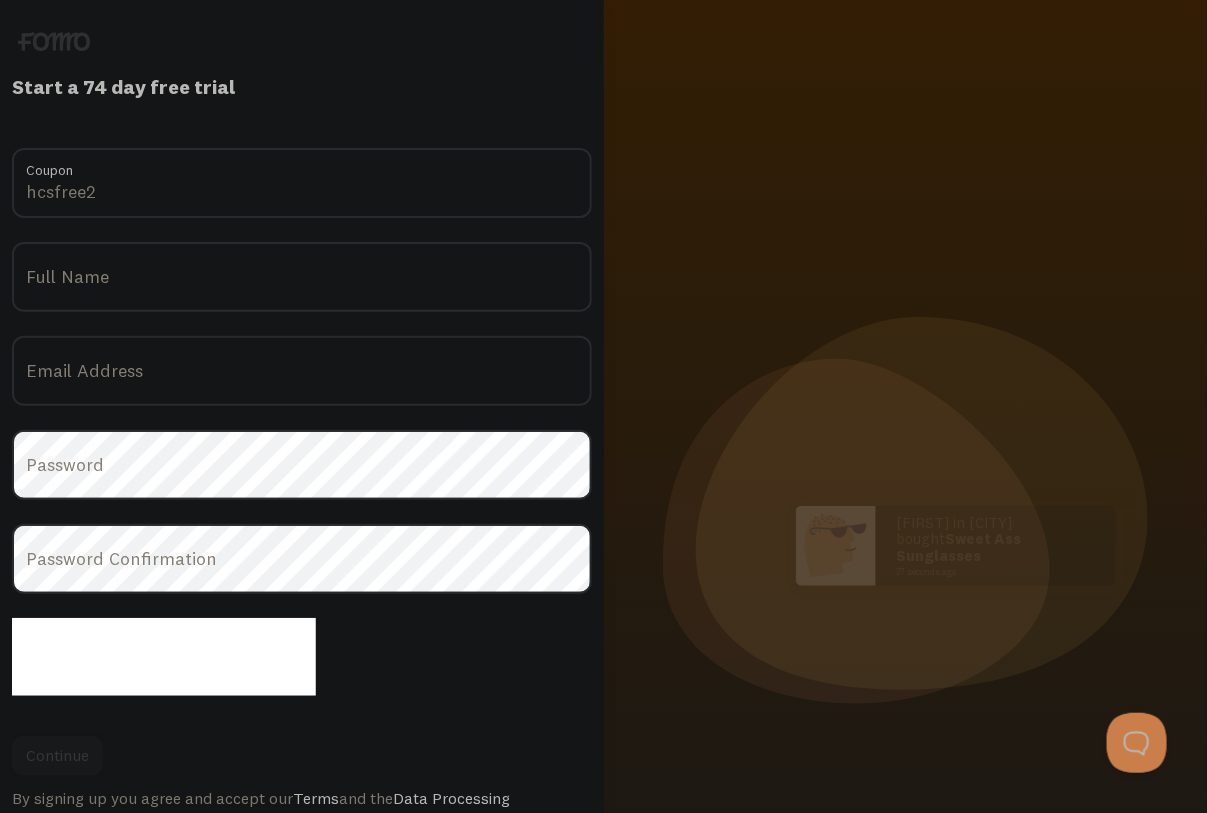 click on "hcsfree2" at bounding box center (302, 183) 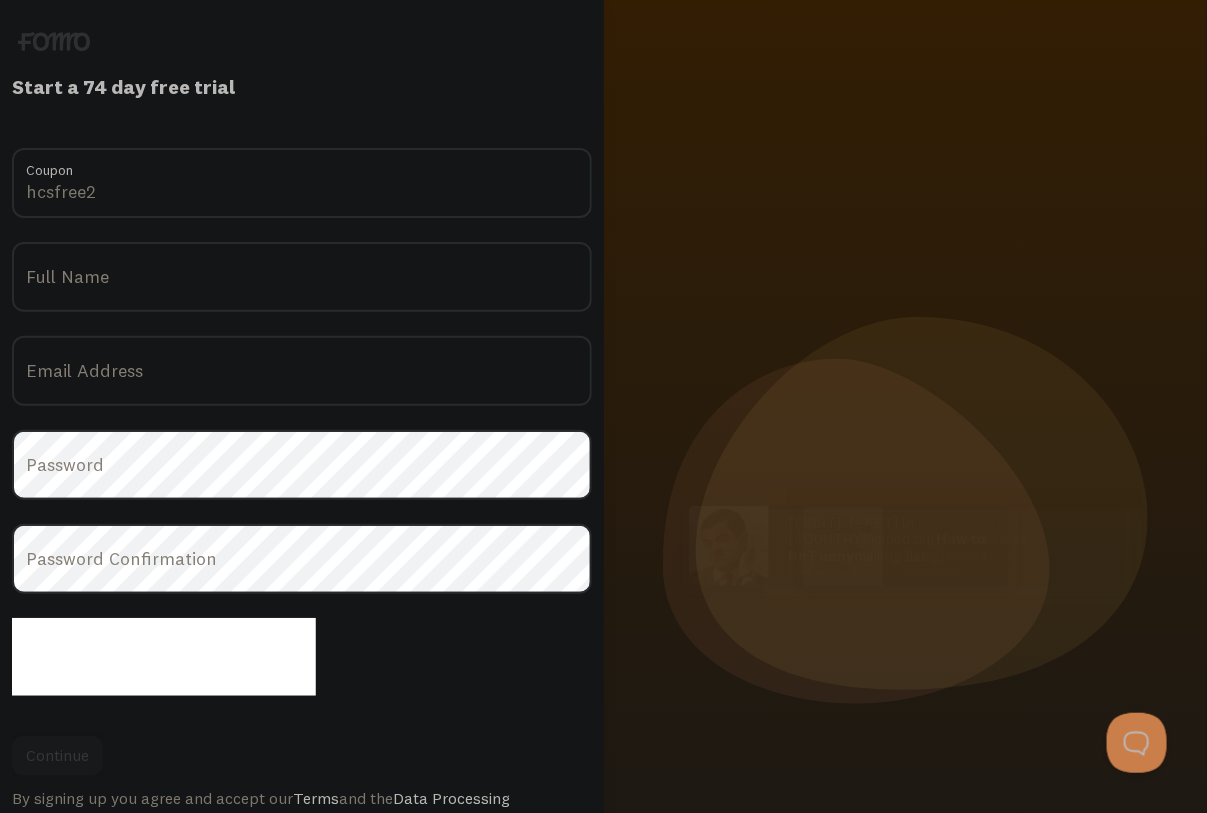 click on "hcsfree2" at bounding box center (302, 183) 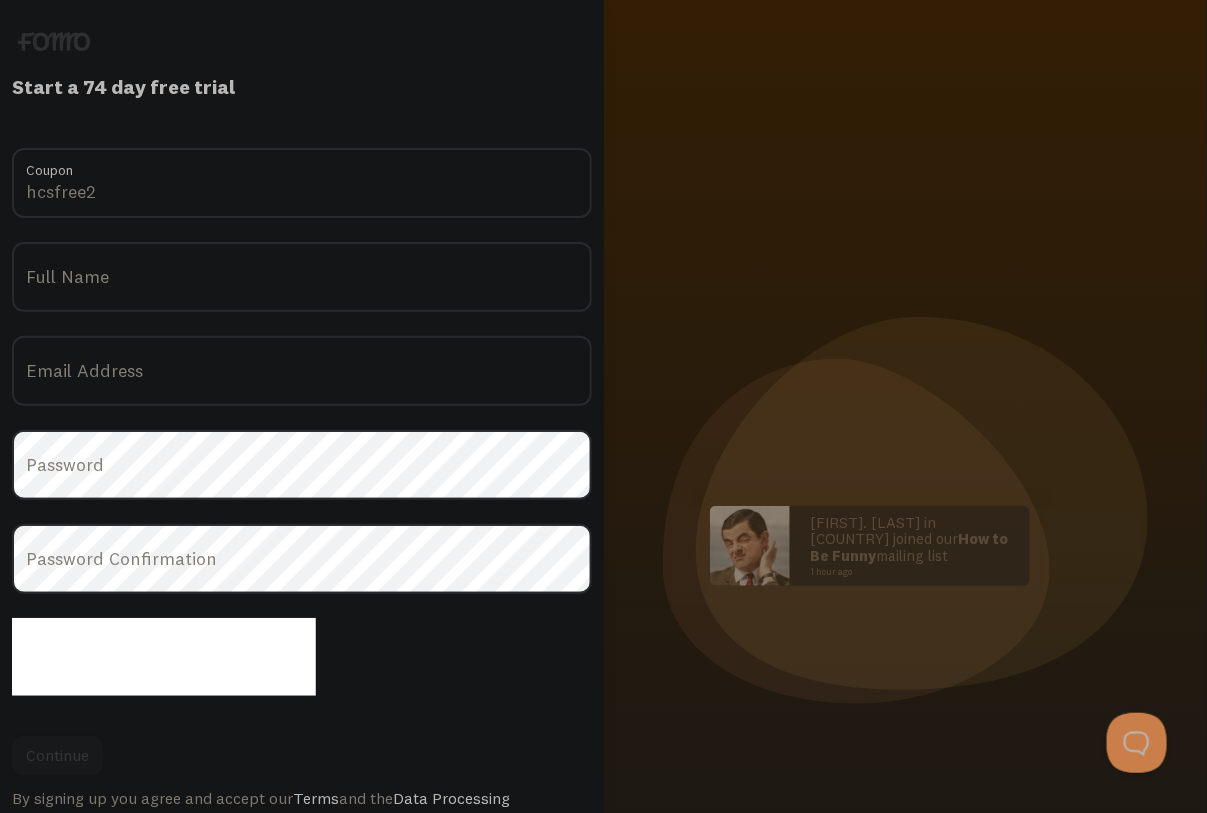 click on "hcsfree2" at bounding box center (302, 183) 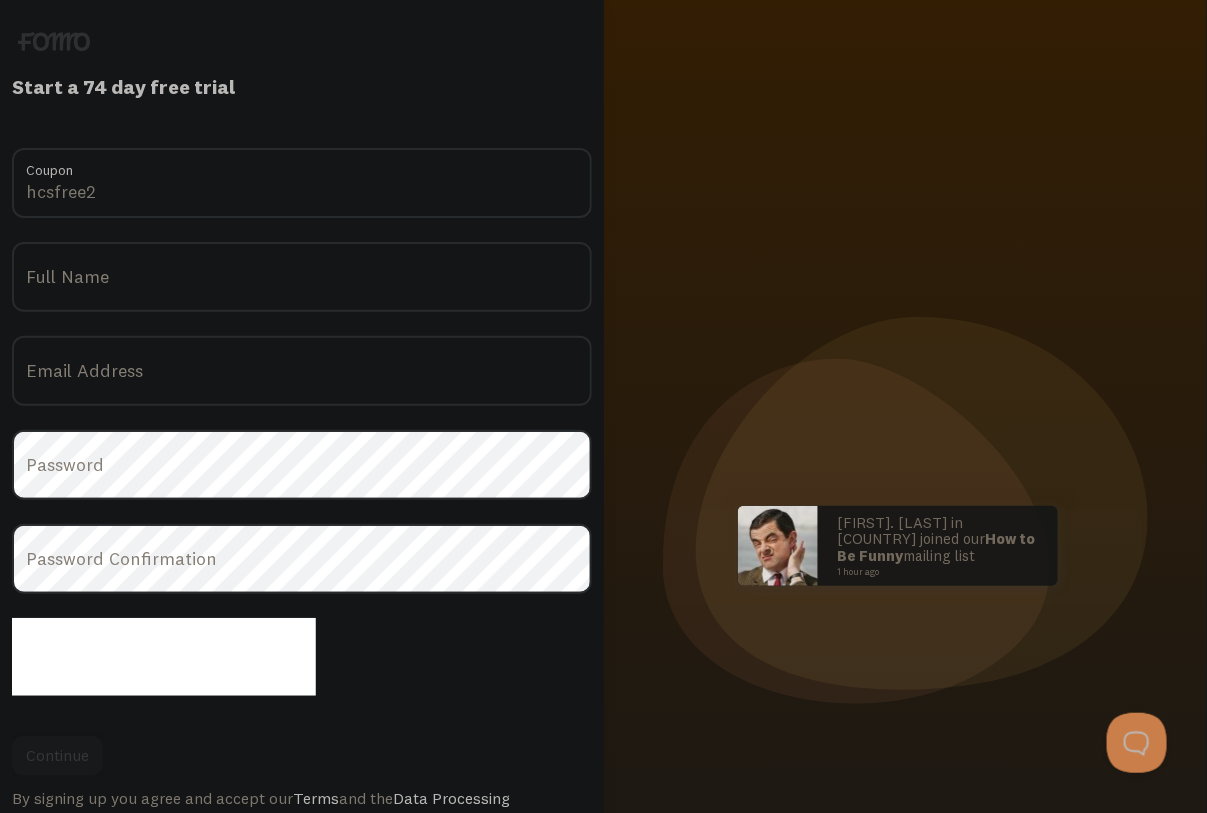 click on "Full Name" at bounding box center (302, 277) 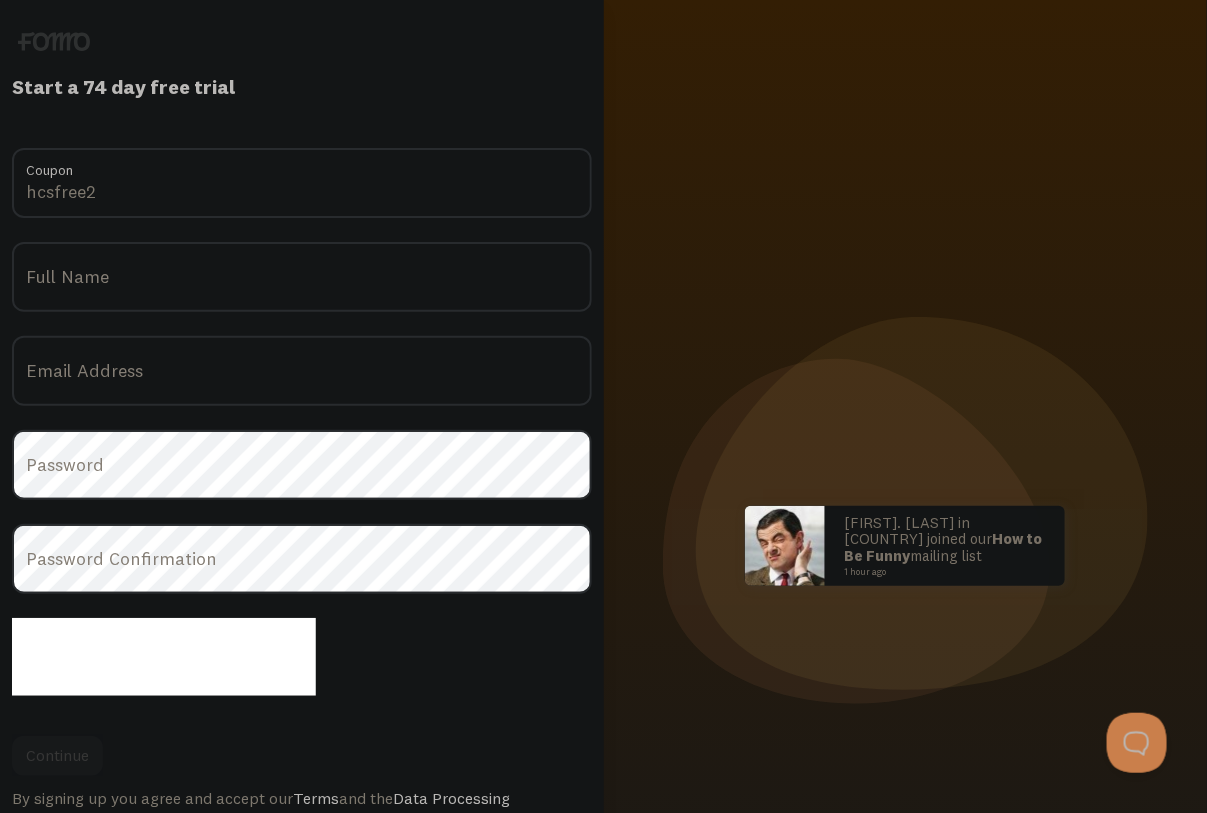 click on "Full Name" at bounding box center [302, 277] 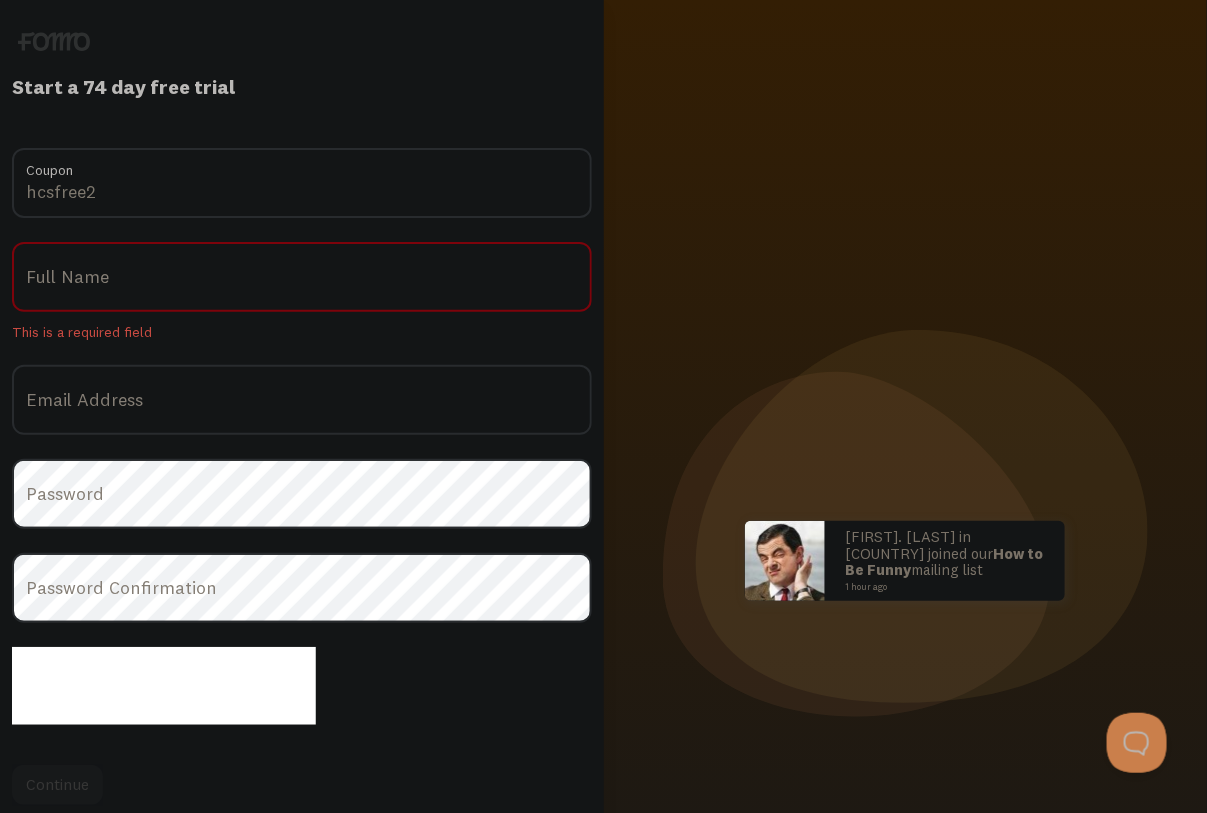click on "Full Name" at bounding box center [302, 277] 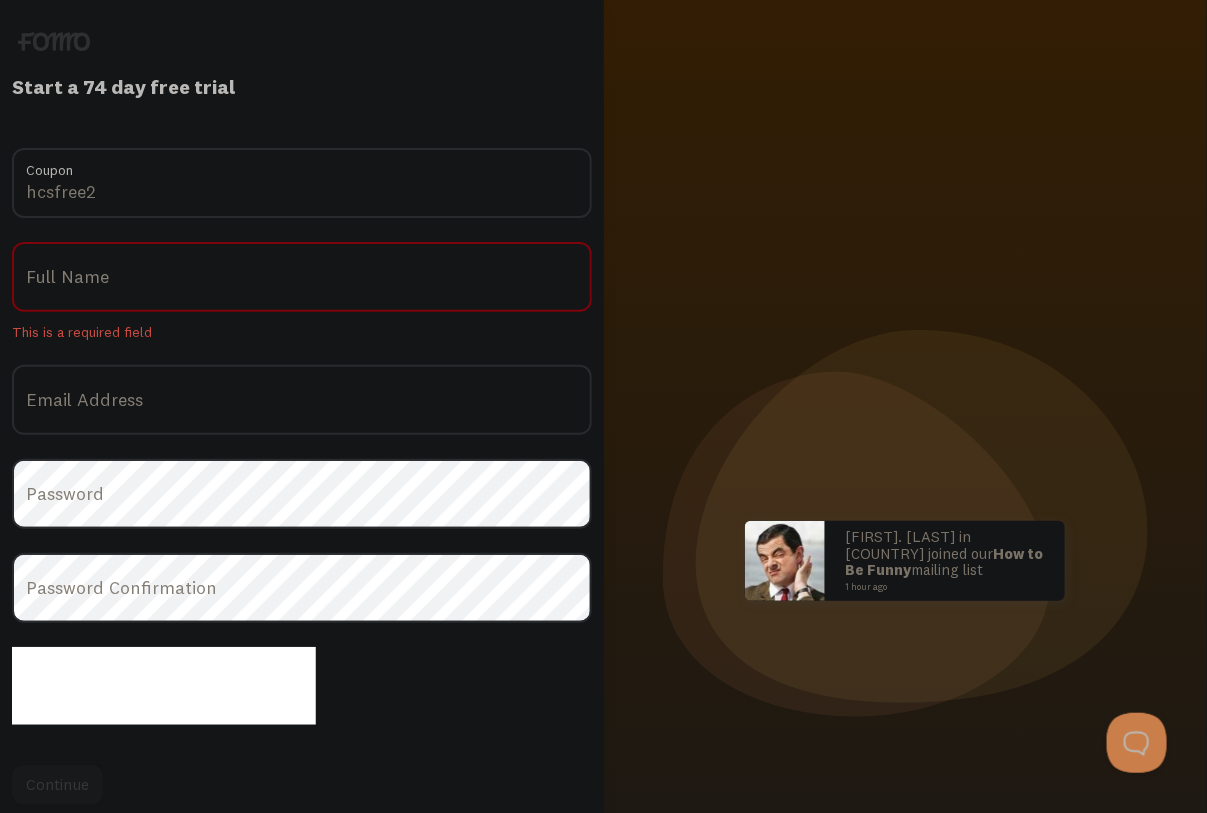 click on "Full Name" at bounding box center (302, 277) 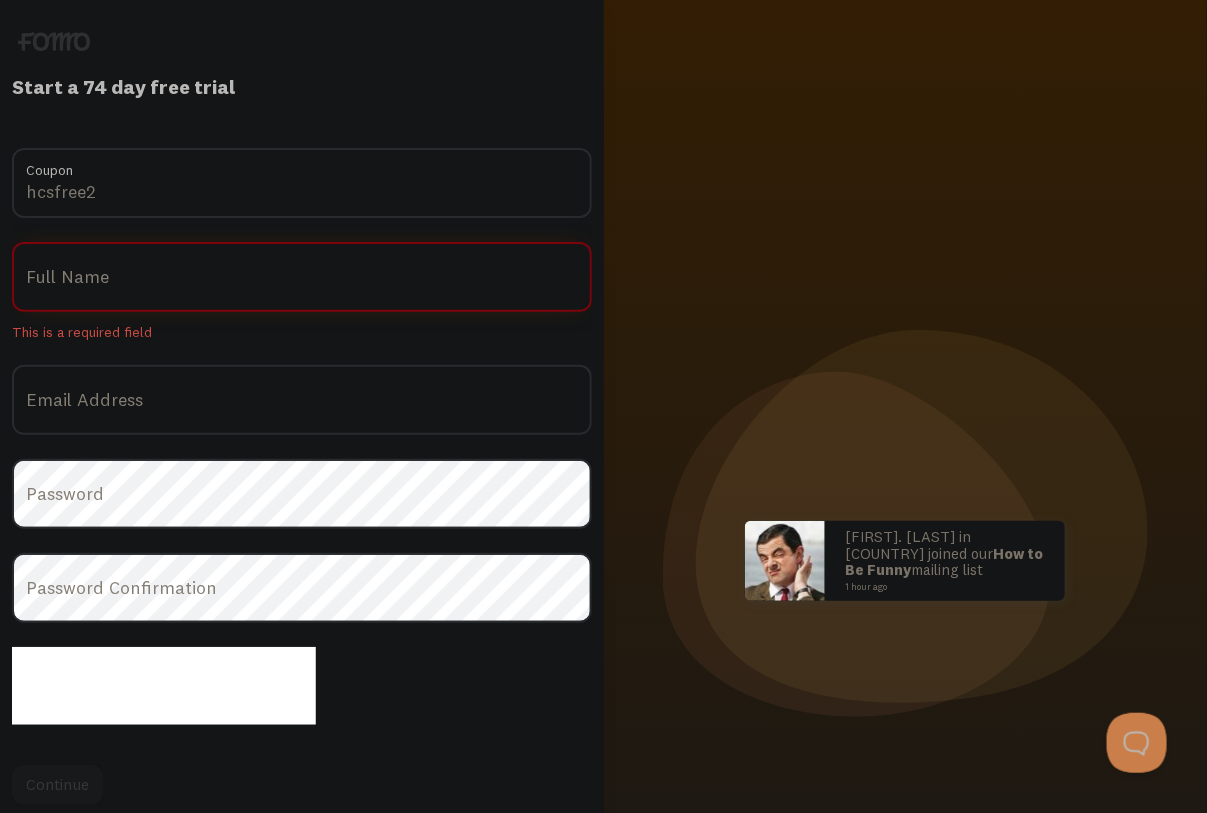 click on "Full Name" at bounding box center (302, 277) 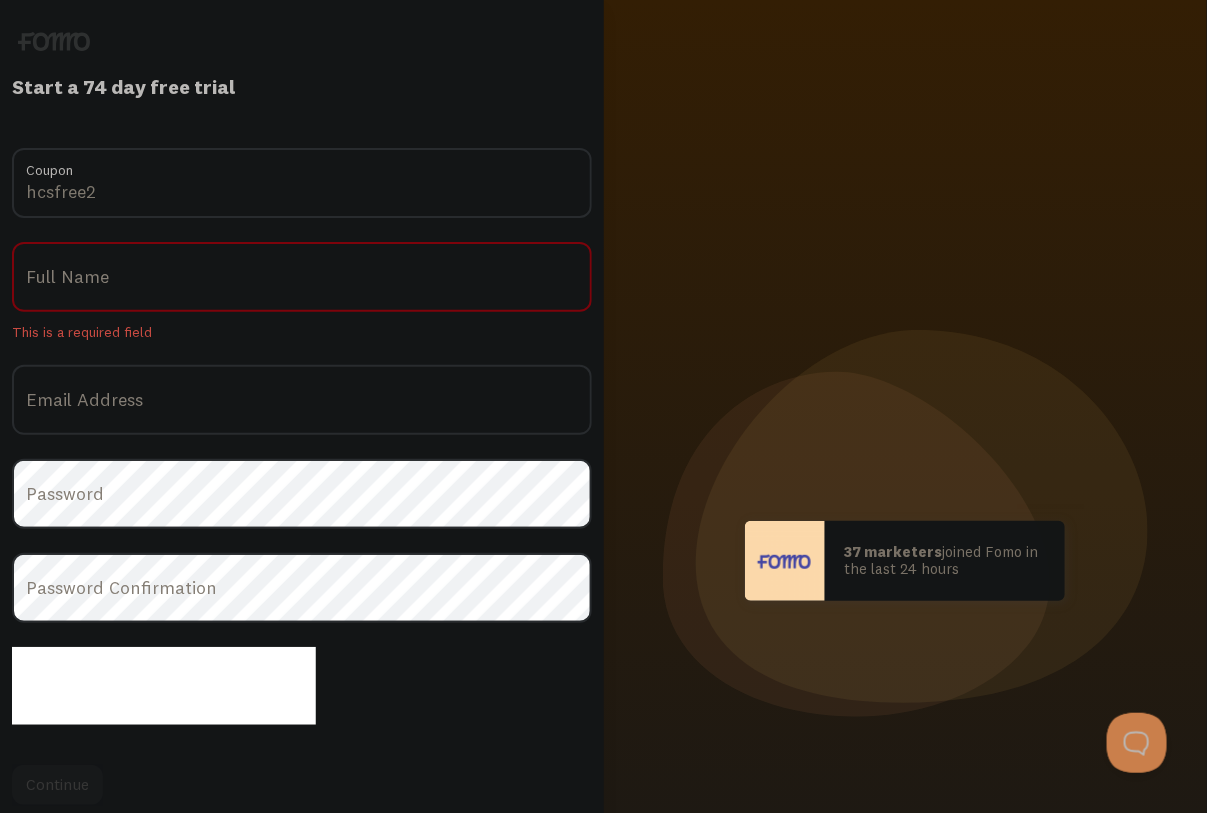 click on "Full Name" at bounding box center [302, 277] 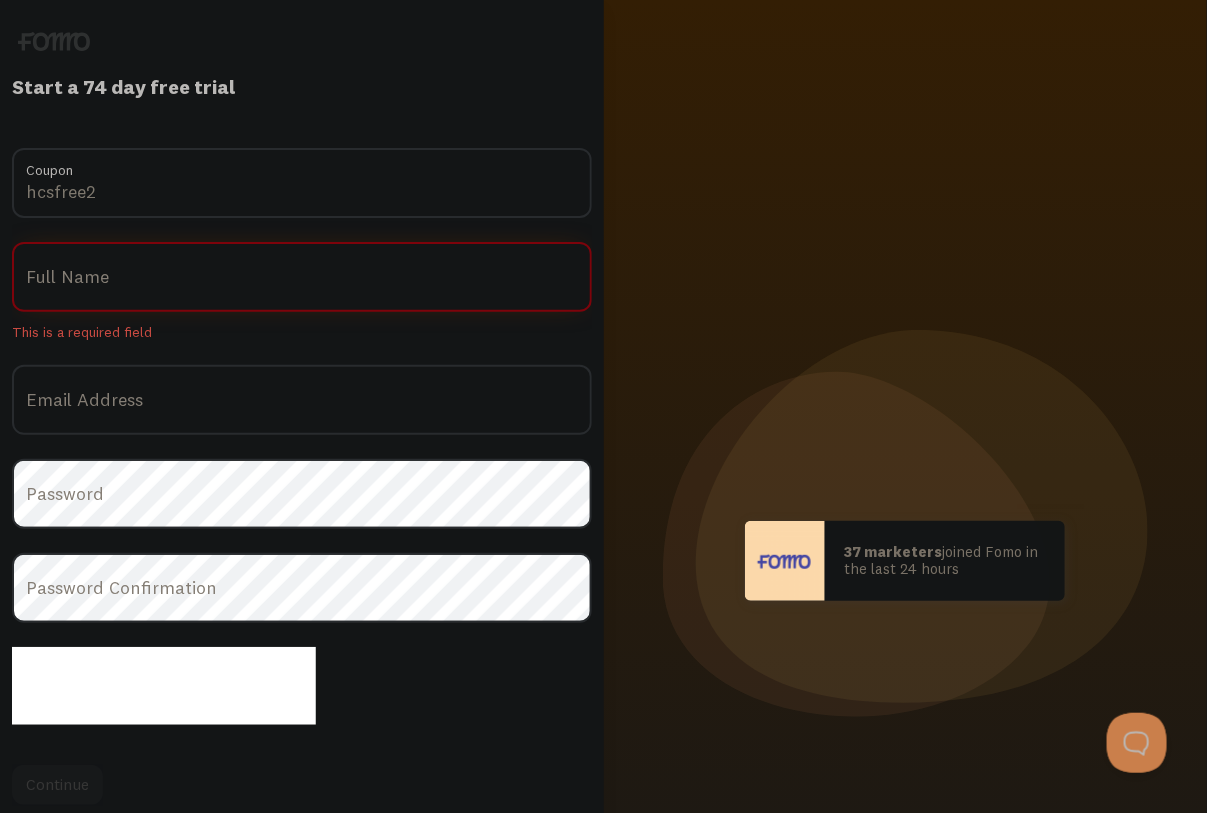 click on "Full Name" at bounding box center (302, 277) 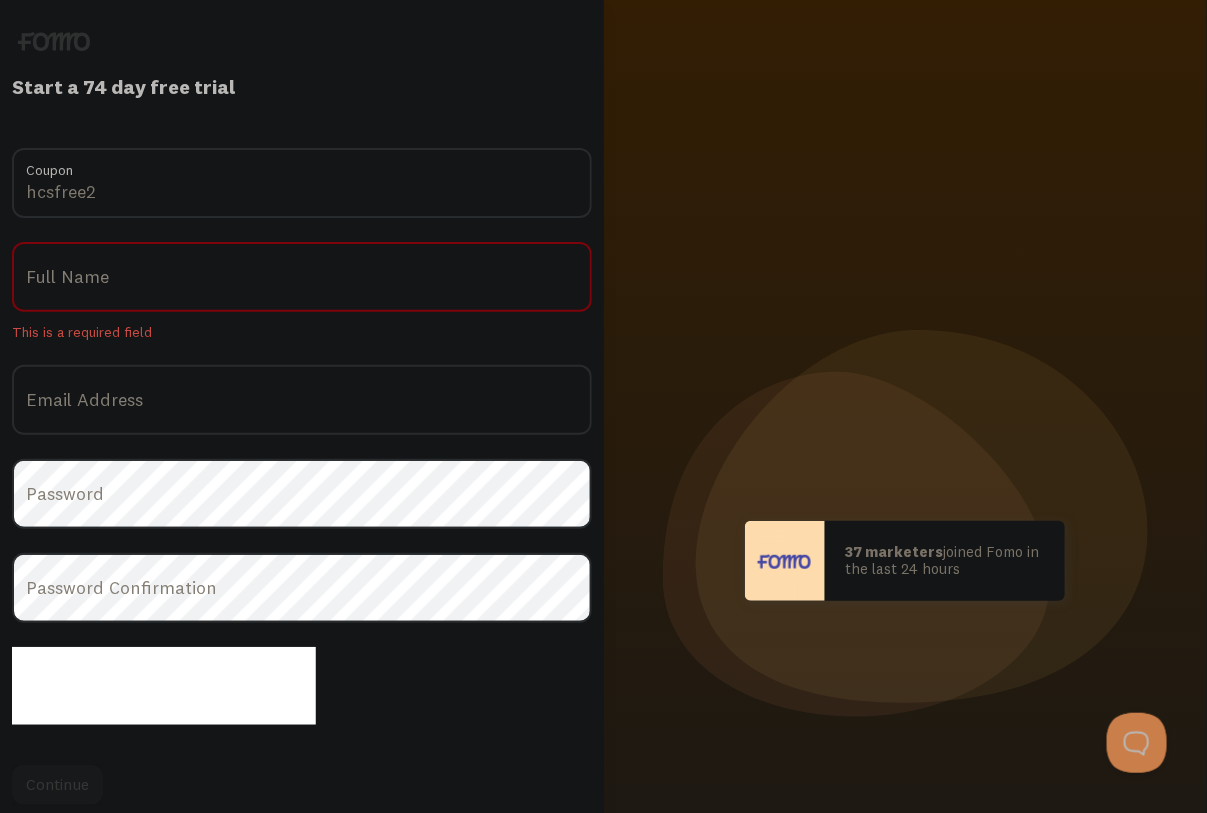 click on "Full Name" at bounding box center (302, 277) 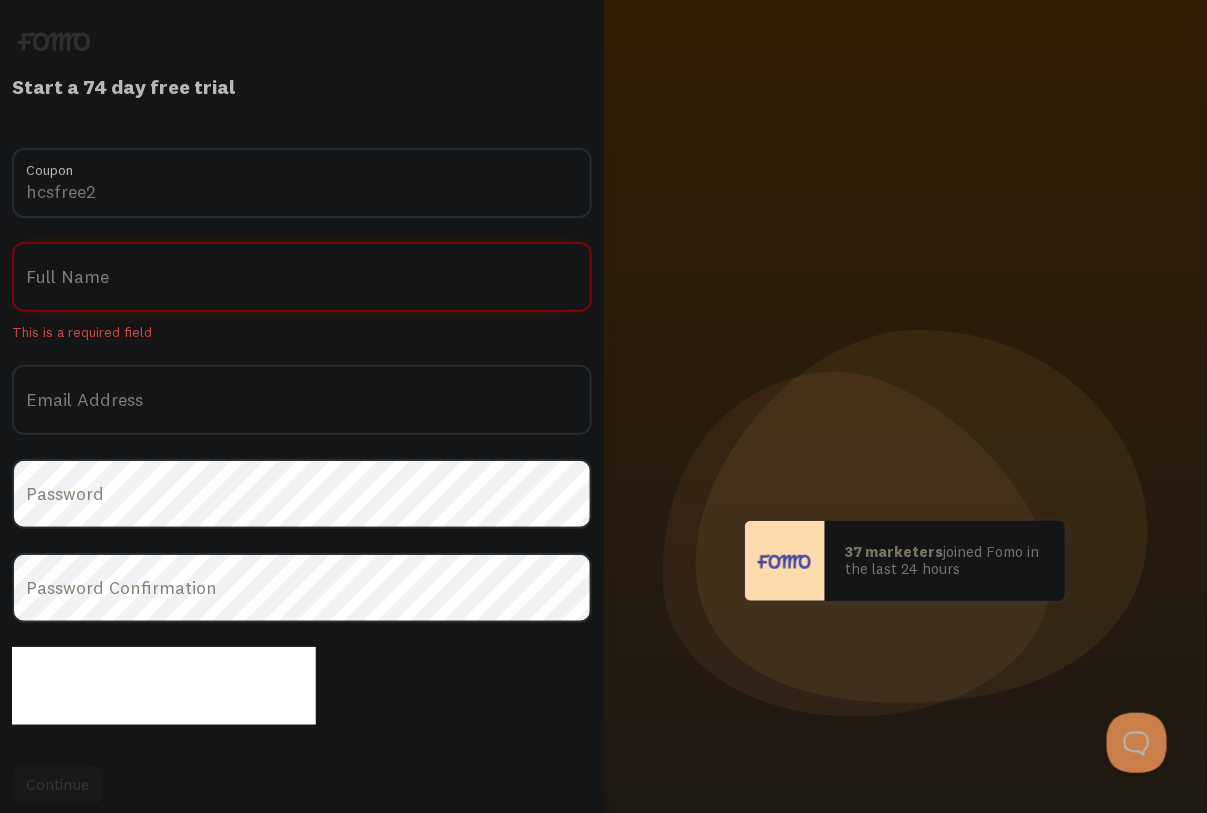 click on "Full Name" at bounding box center (302, 277) 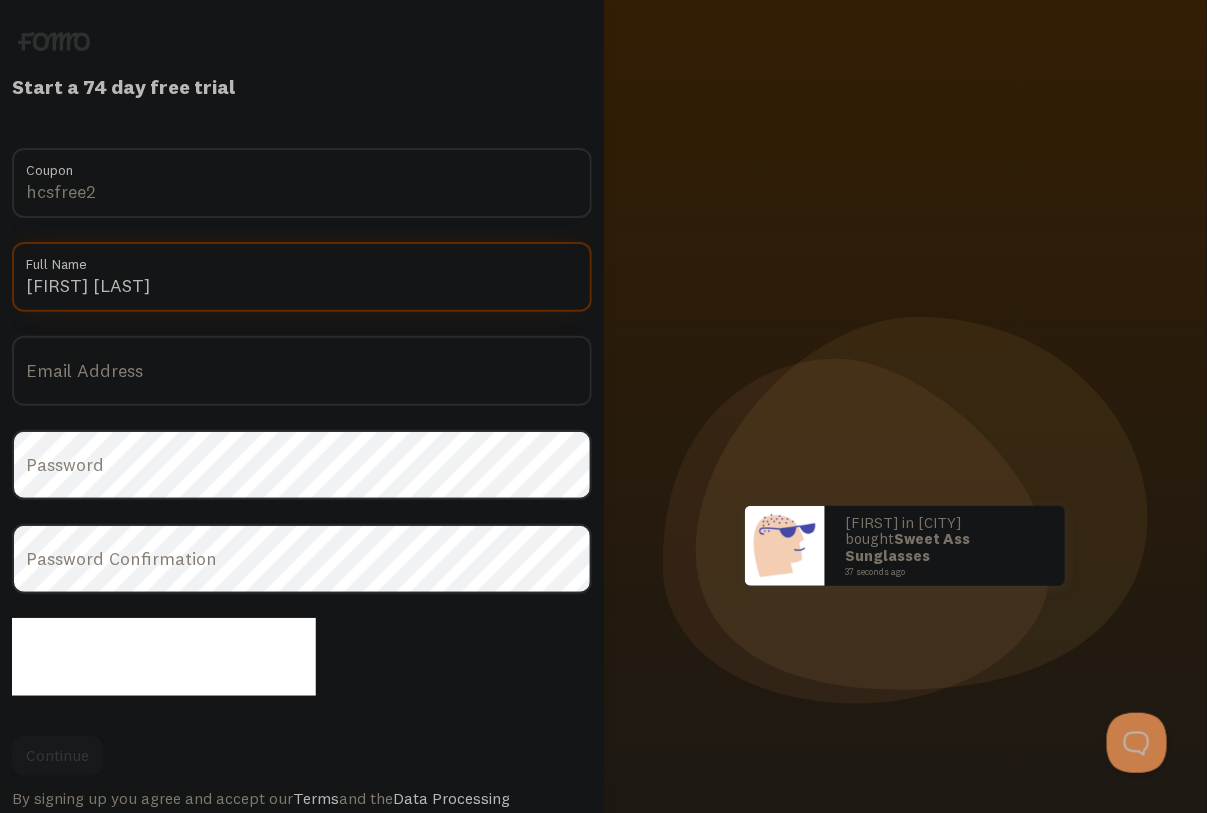 type on "[NAME] [LAST]" 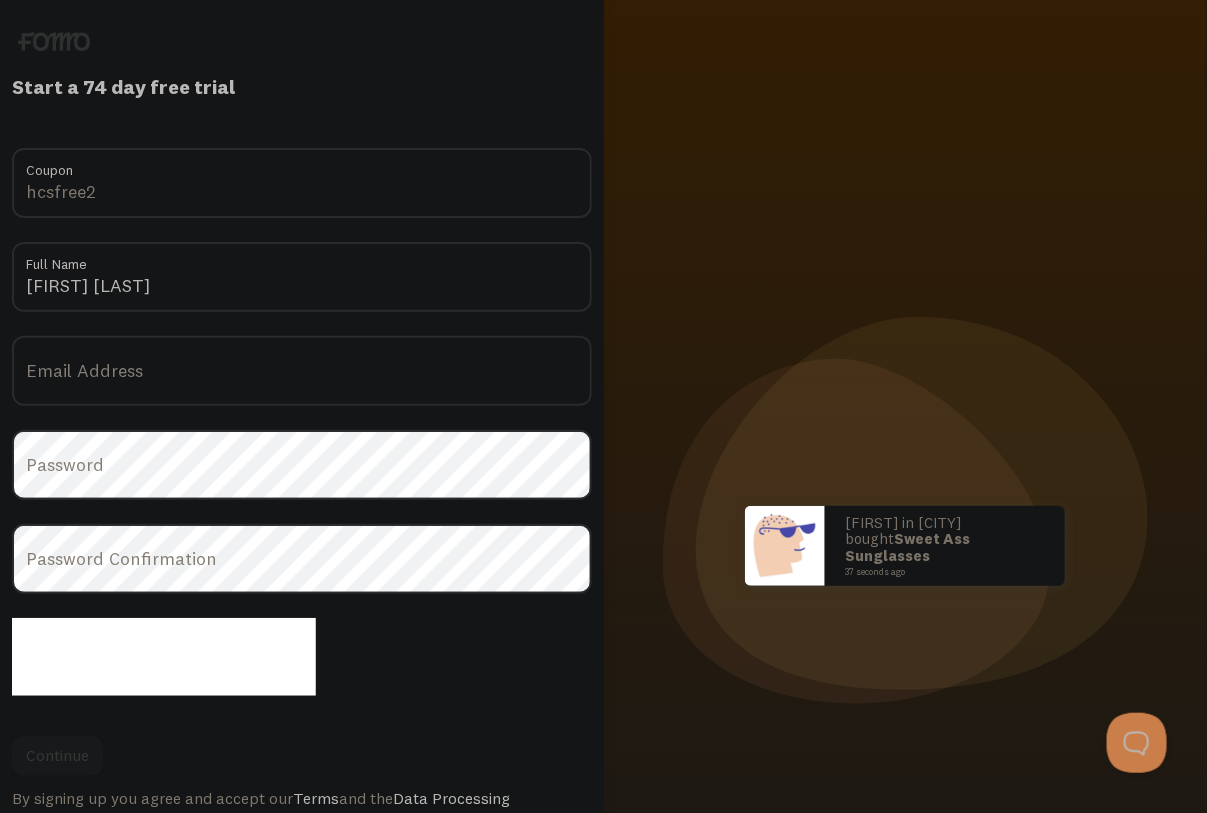 click on "Email Address" at bounding box center [302, 371] 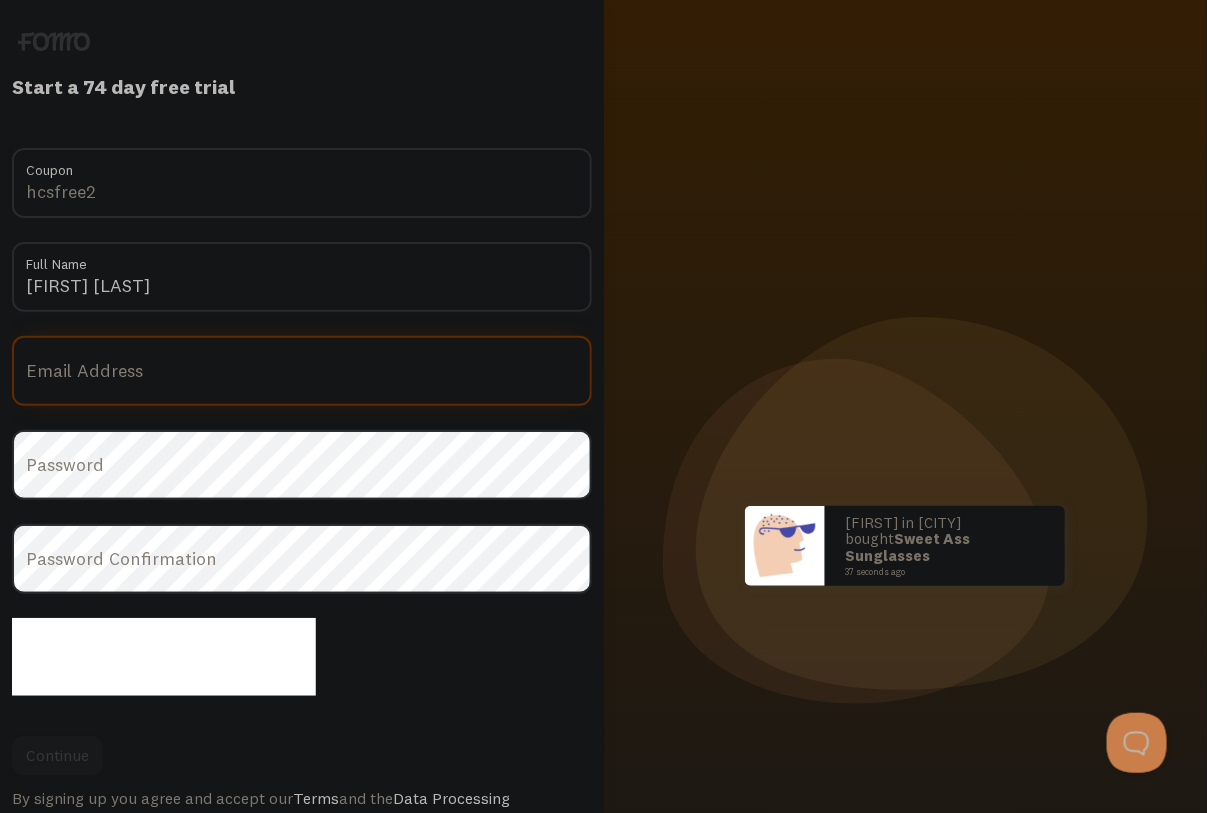 click on "Email Address" at bounding box center [302, 371] 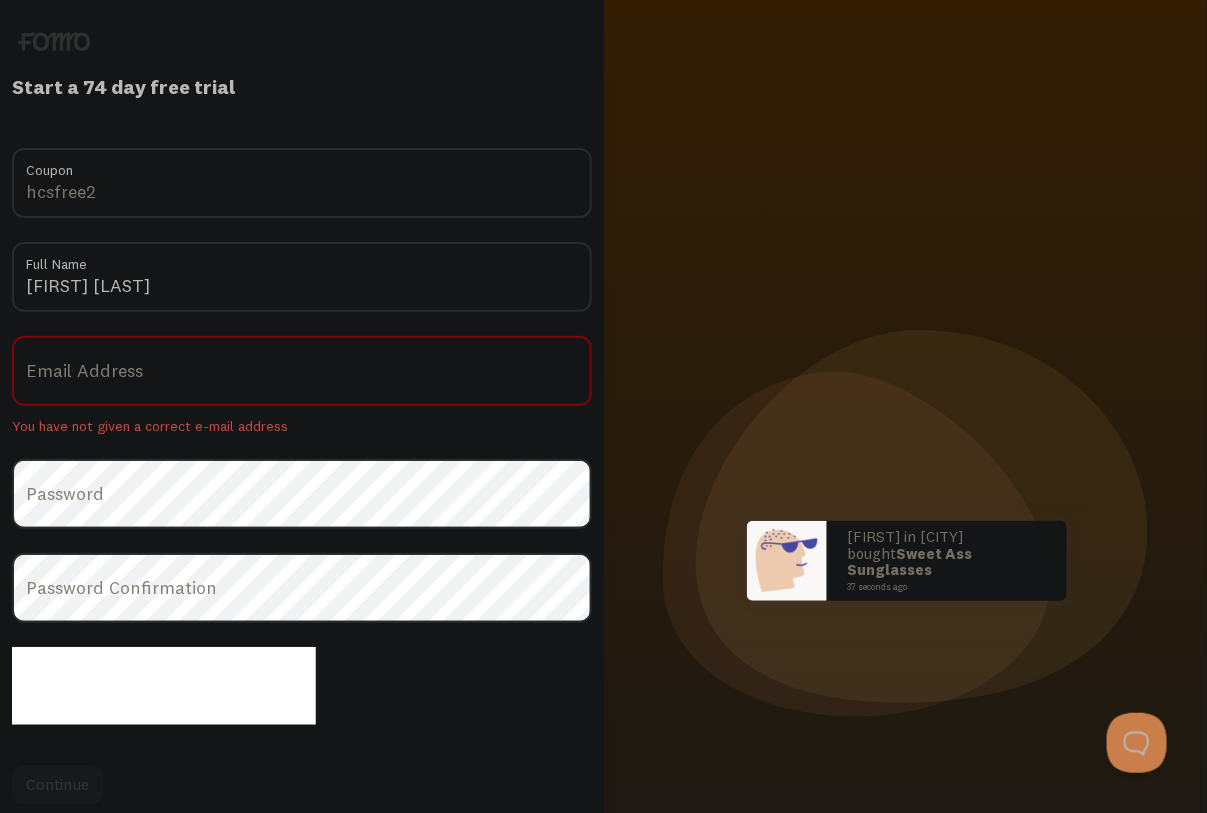 click on "Email Address" at bounding box center (302, 371) 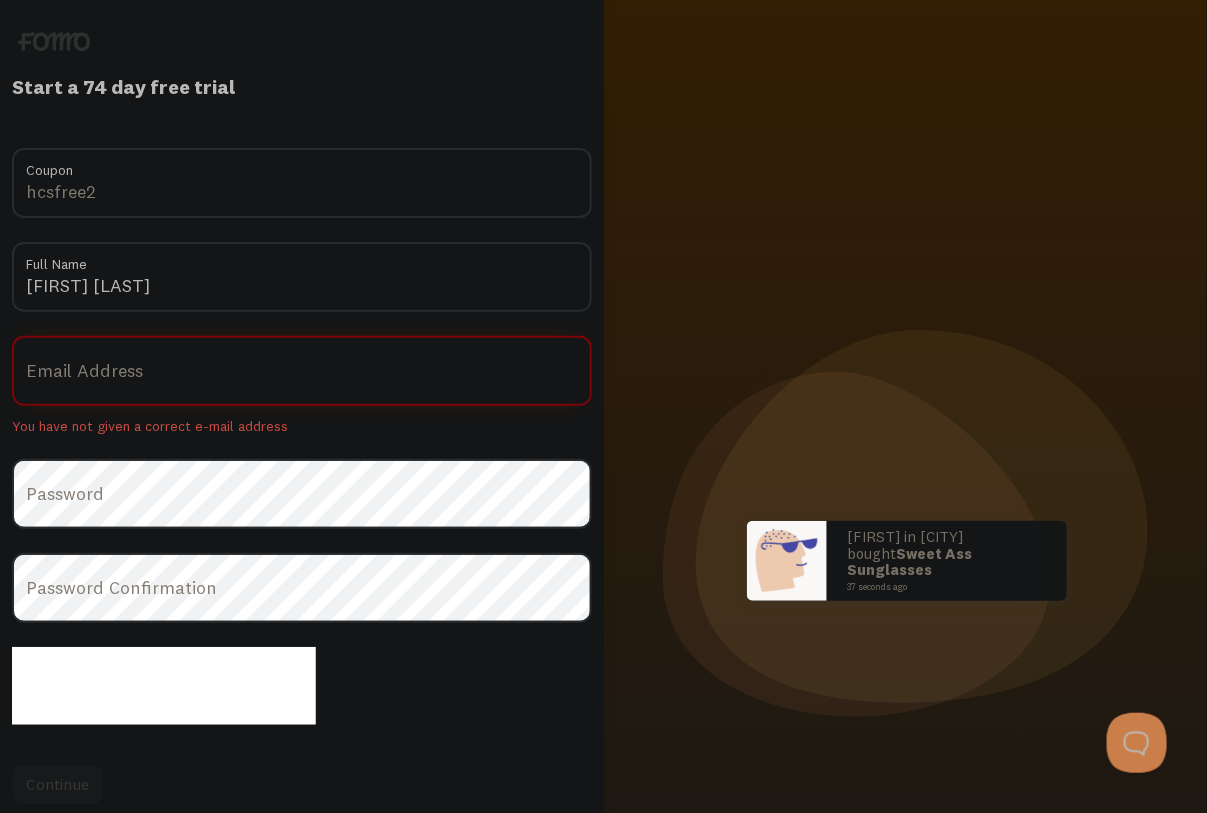 click on "Email Address" at bounding box center (302, 371) 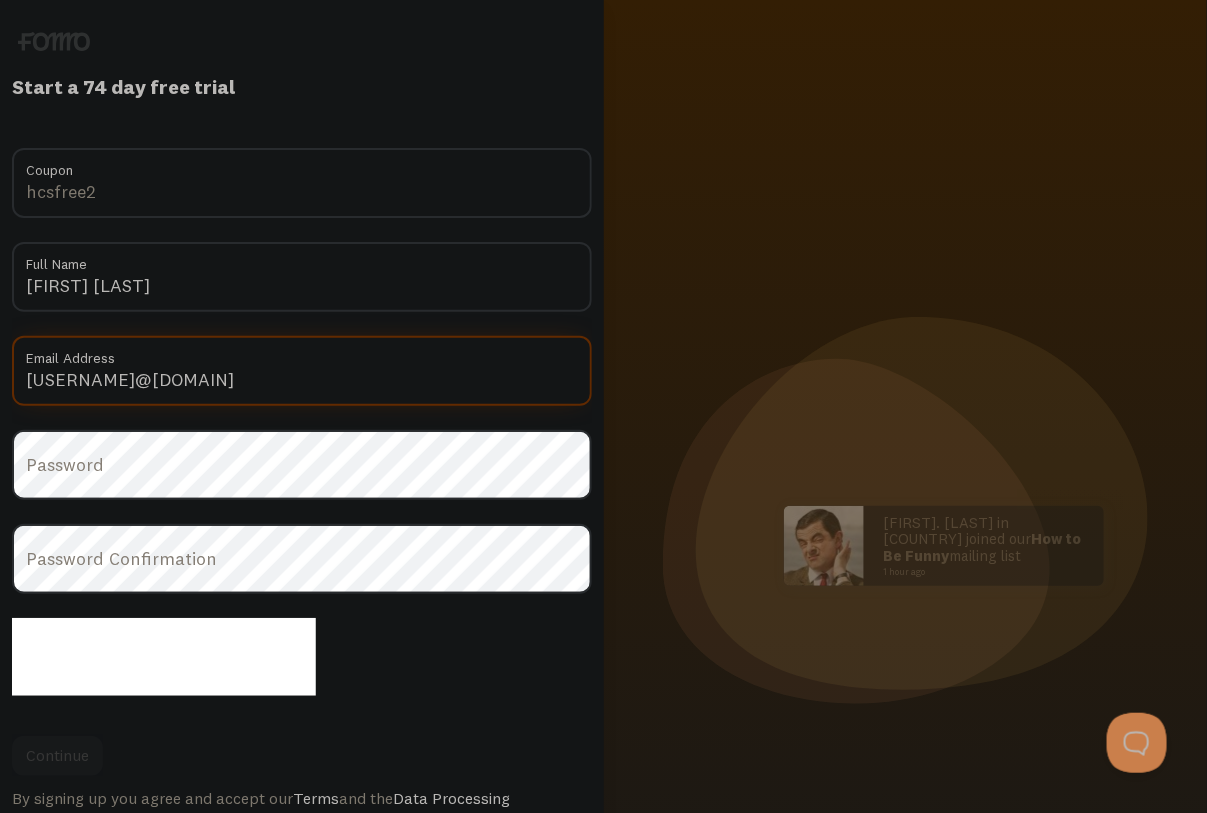 click on "raifeladrian2002@gmaiul.com" at bounding box center [302, 371] 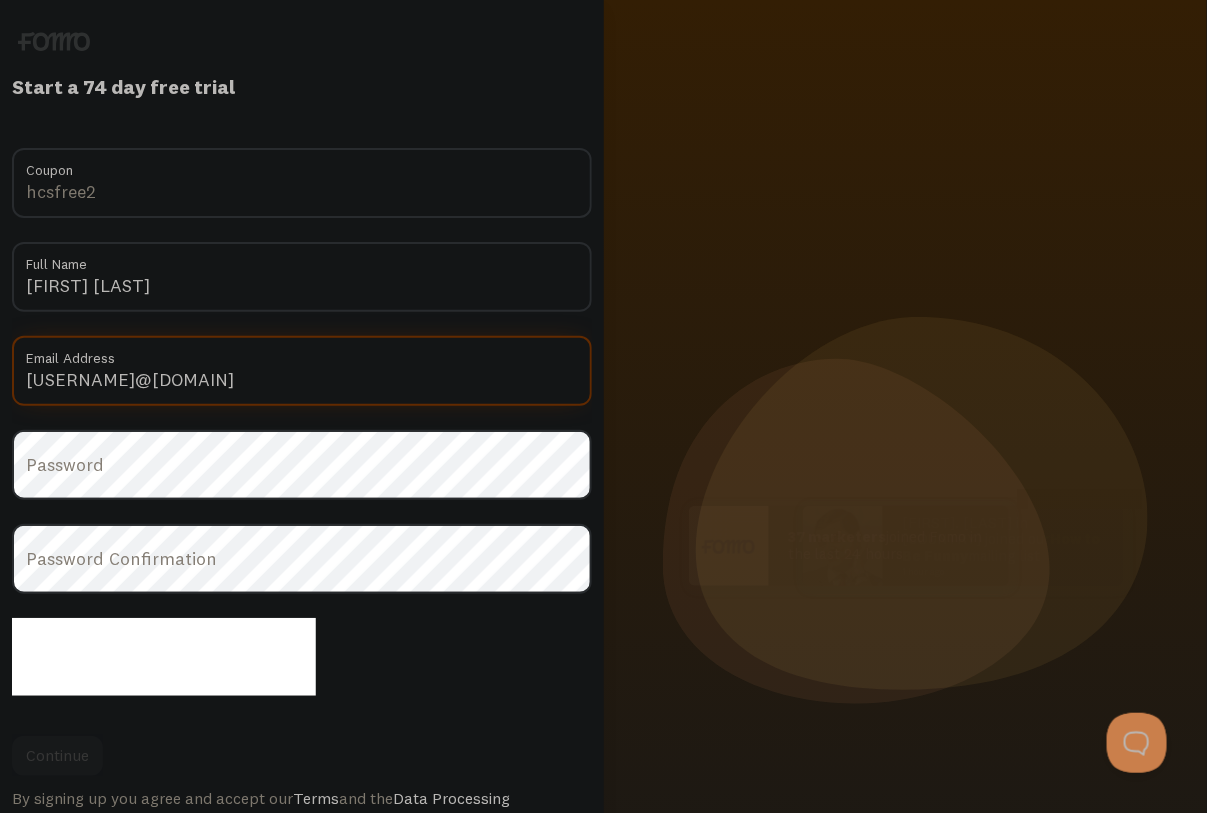 click on "raifeladrian2002@gmaiul.com" at bounding box center (302, 371) 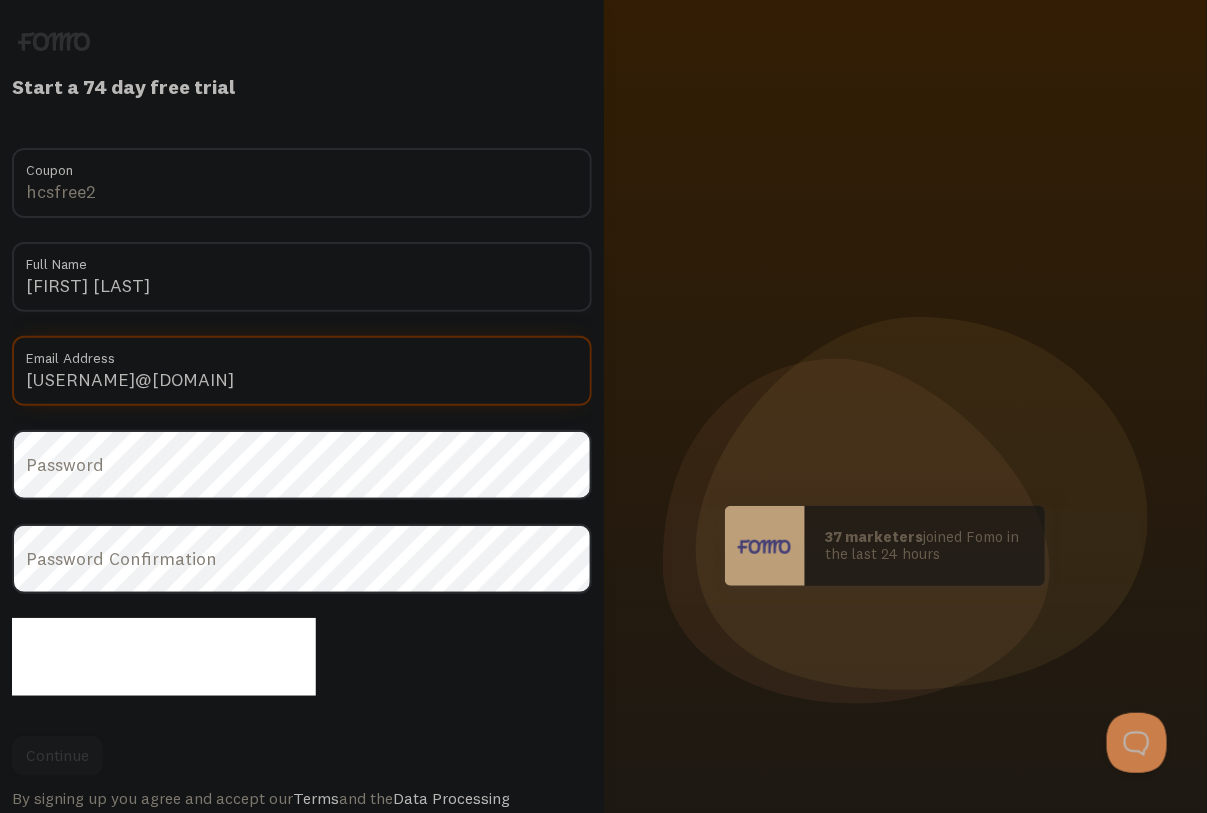 click on "raifeladrian2002@gmaiul.com" at bounding box center [302, 371] 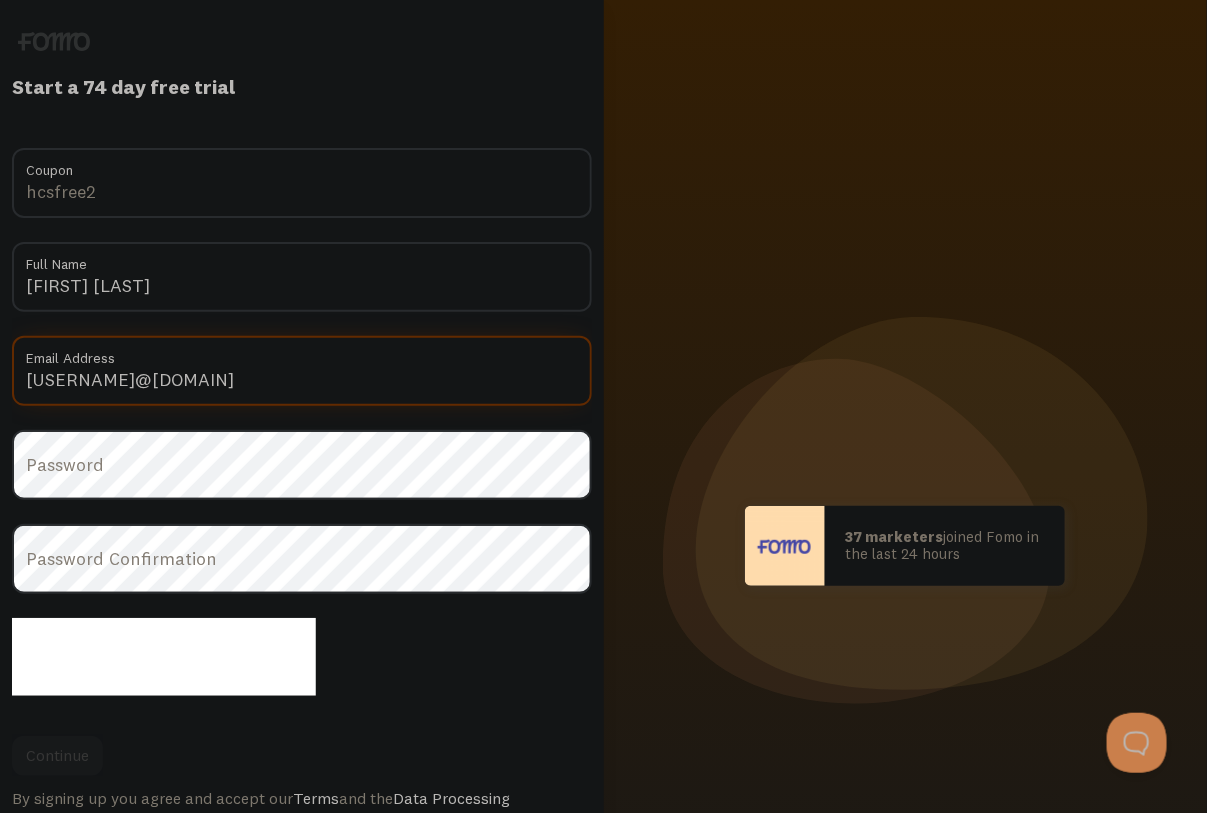 type on "[EMAIL]" 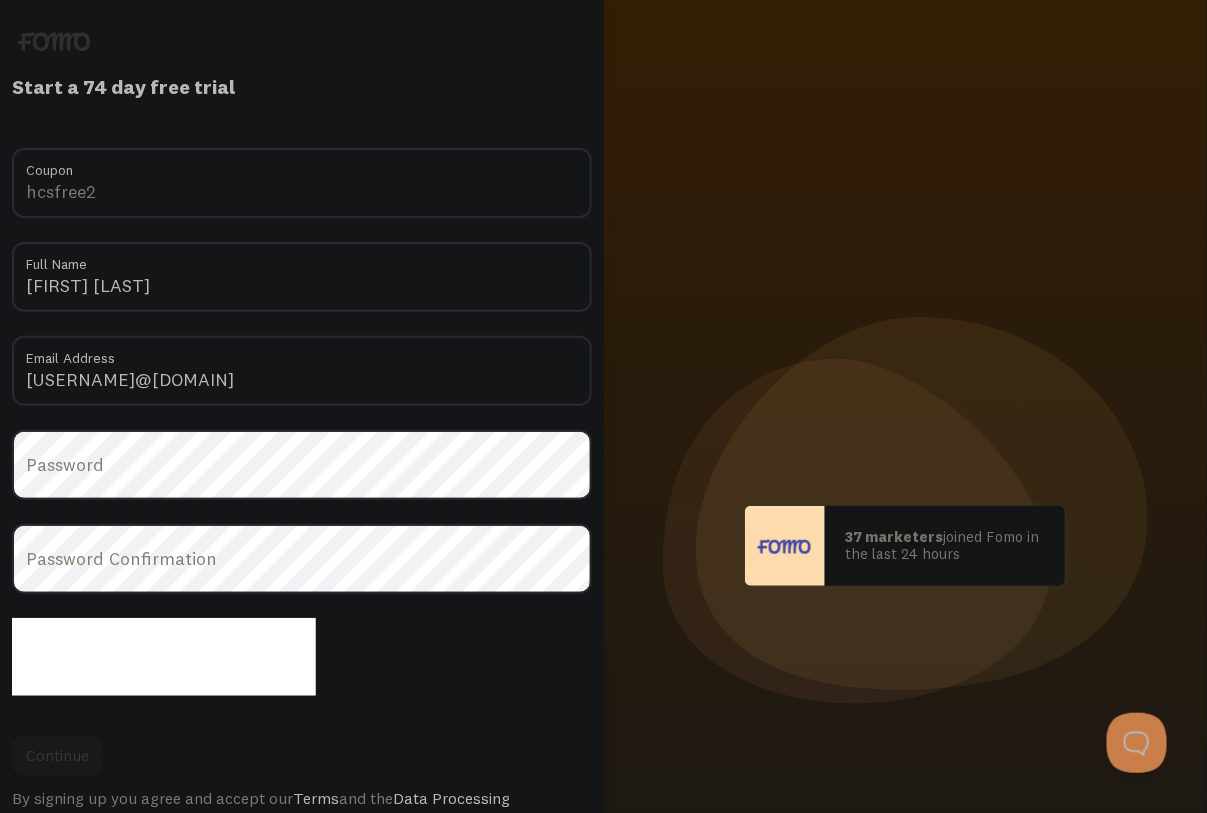 click on "Password" at bounding box center (302, 465) 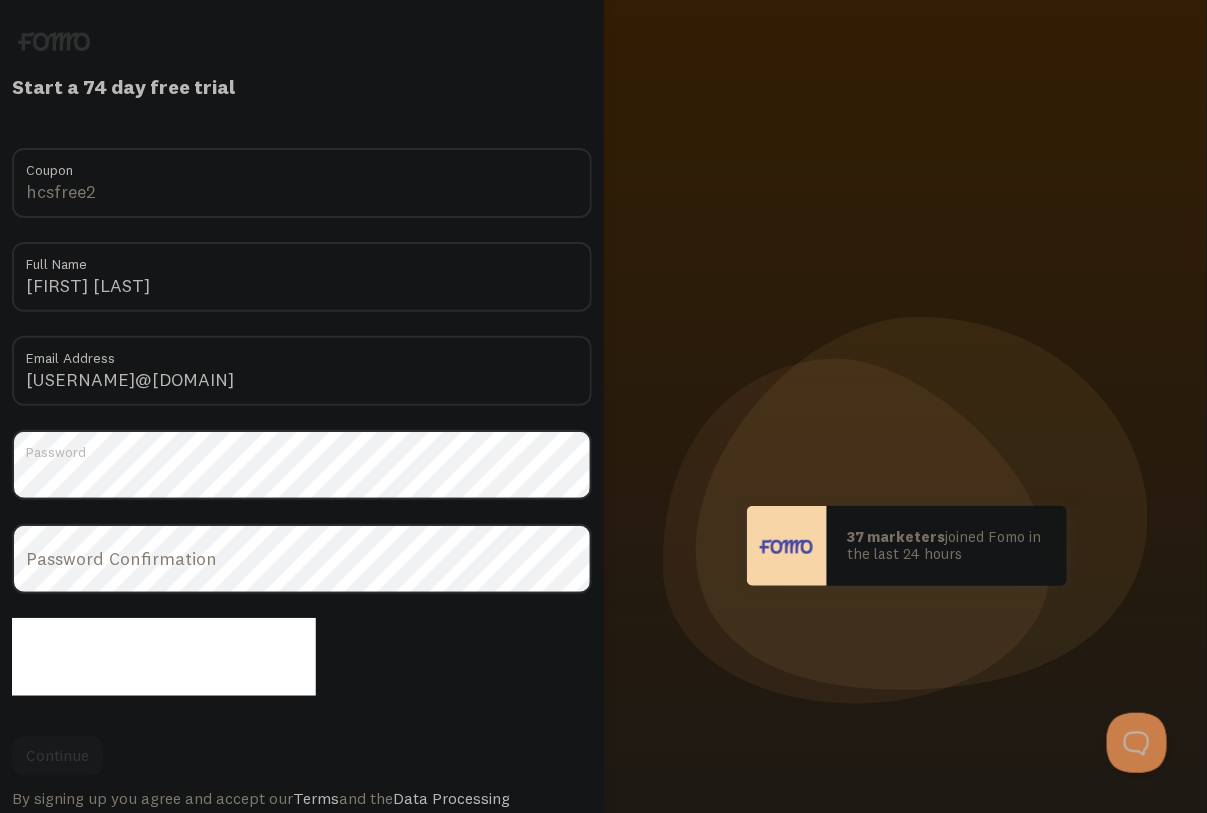 click on "Password Confirmation" at bounding box center [302, 559] 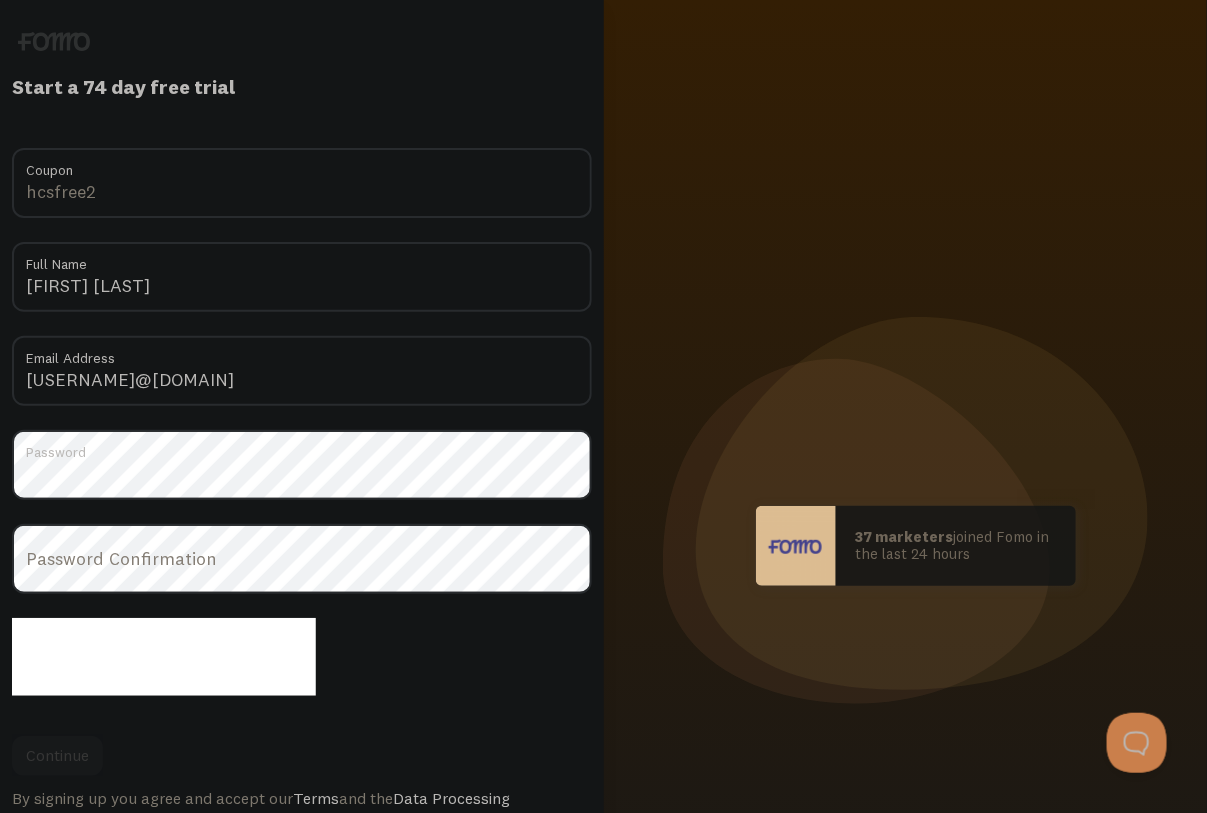 click on "Password Confirmation" at bounding box center (302, 559) 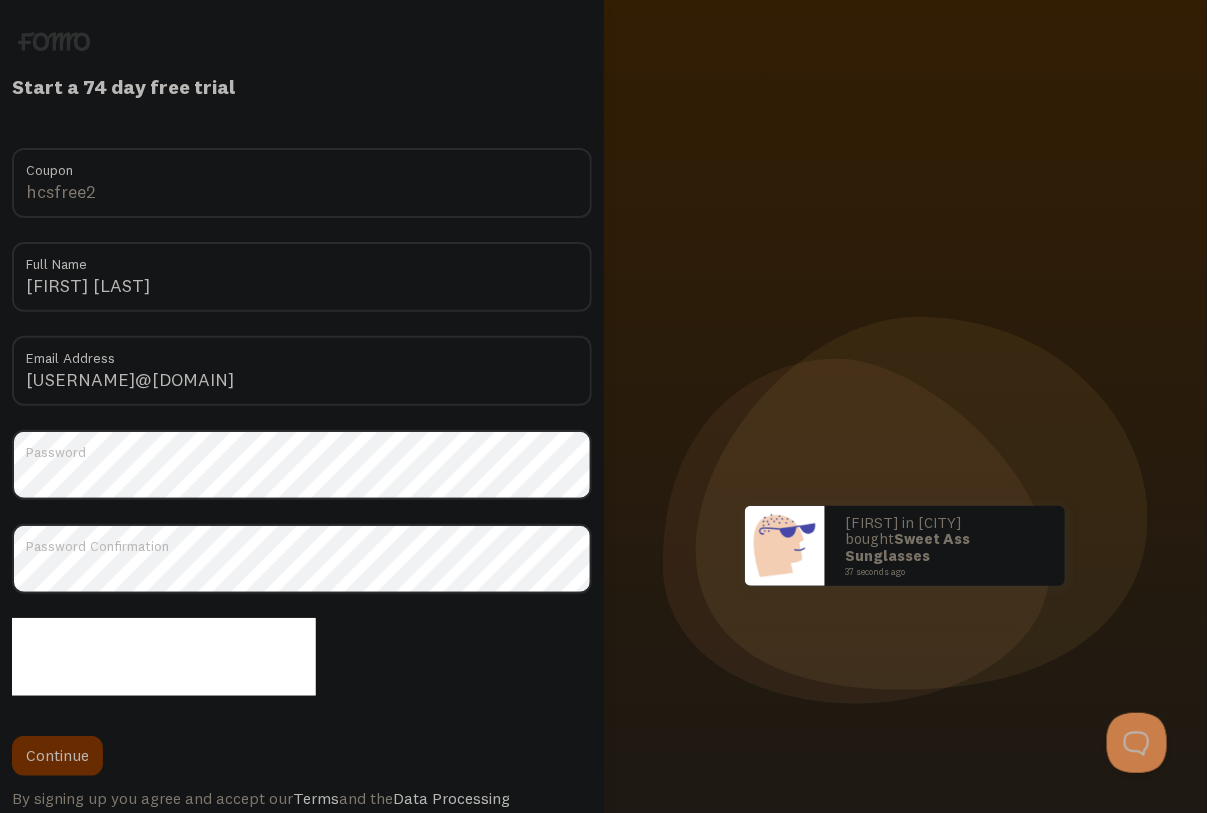 click on "Continue" at bounding box center (57, 756) 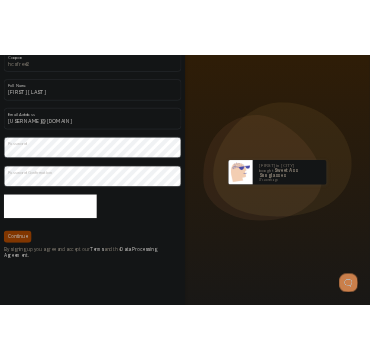 scroll, scrollTop: 0, scrollLeft: 0, axis: both 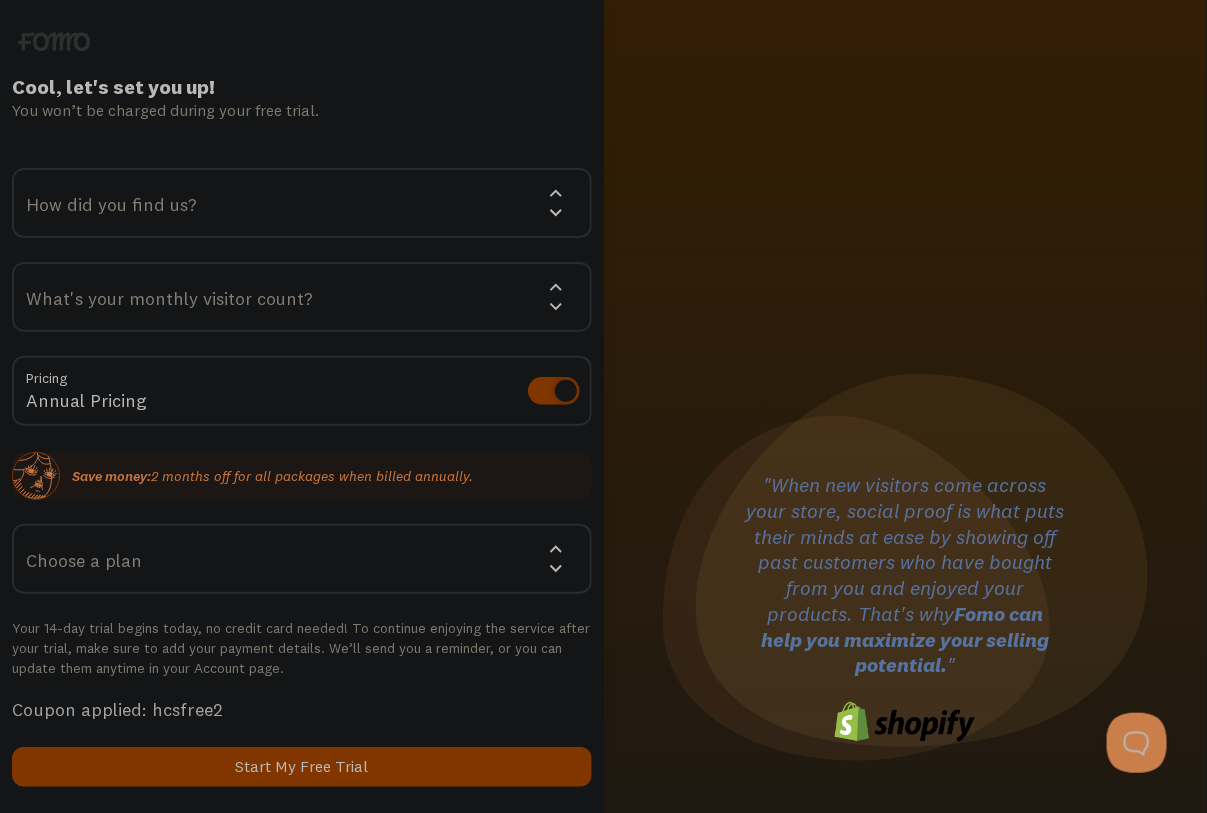click on "Choose a plan" at bounding box center [302, 559] 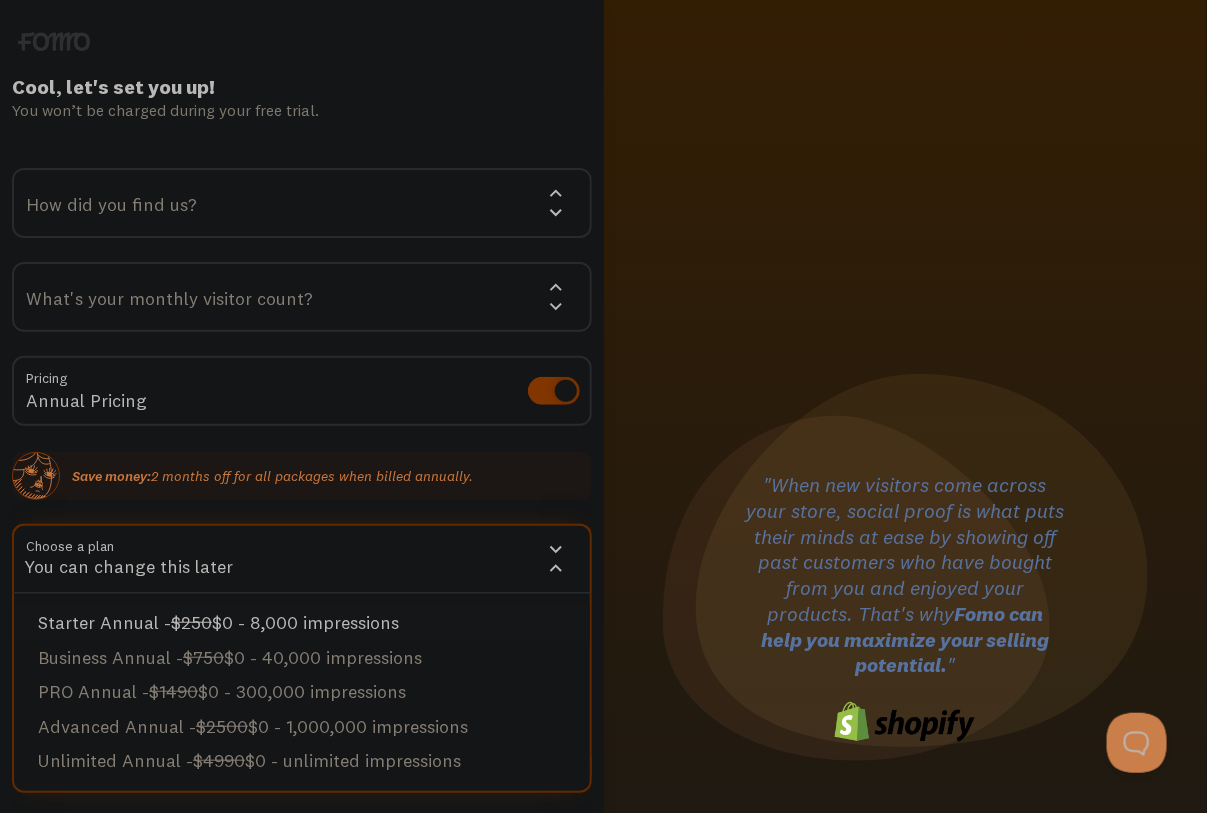 click on "Starter Annual -  $250  $0
- 8,000 impressions" at bounding box center [302, 623] 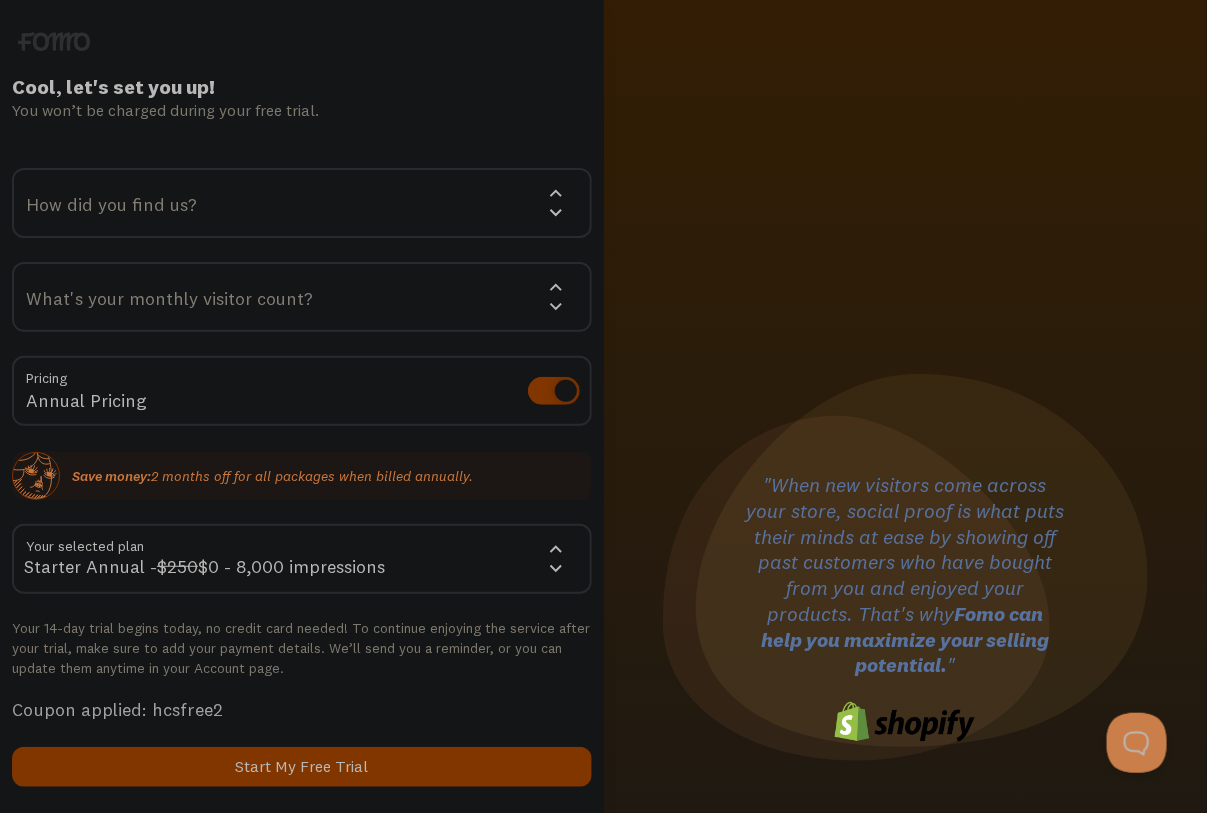 click on "How did you find us?" at bounding box center (302, 203) 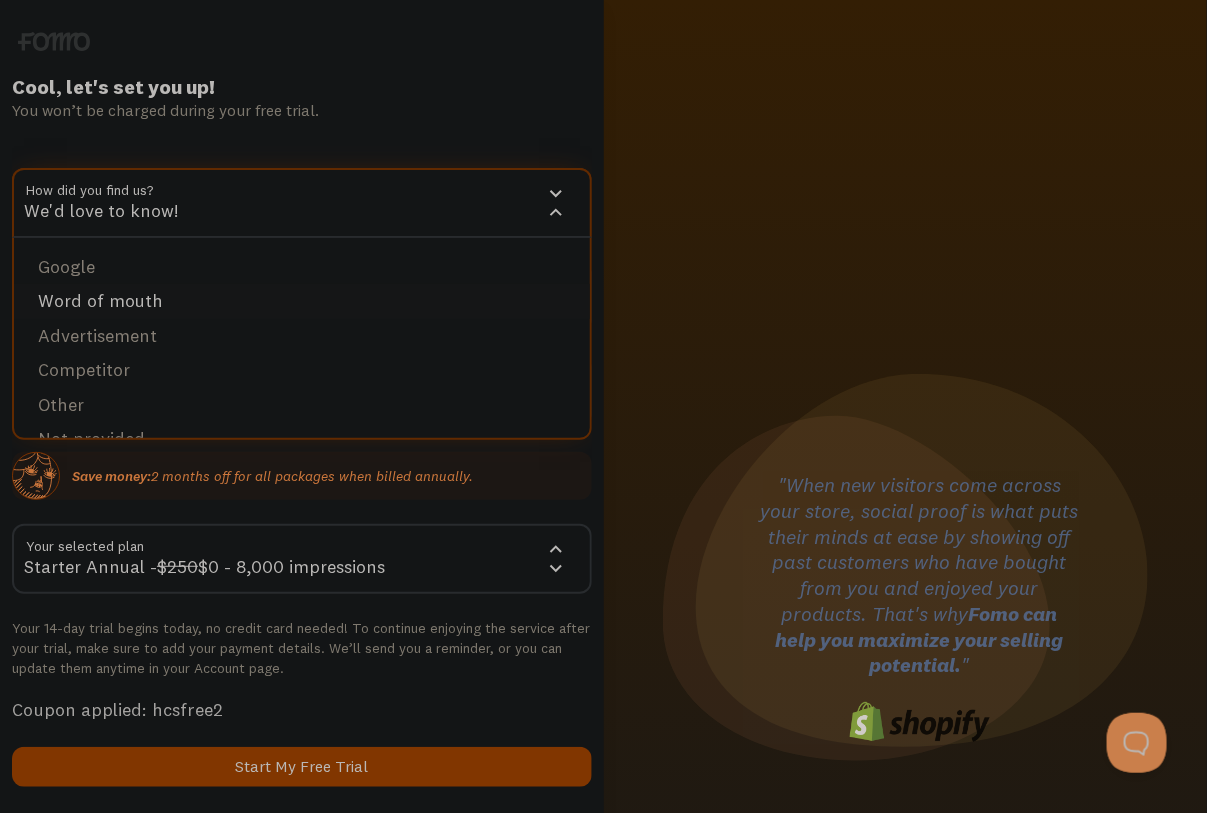 click on "Word of mouth" at bounding box center [302, 301] 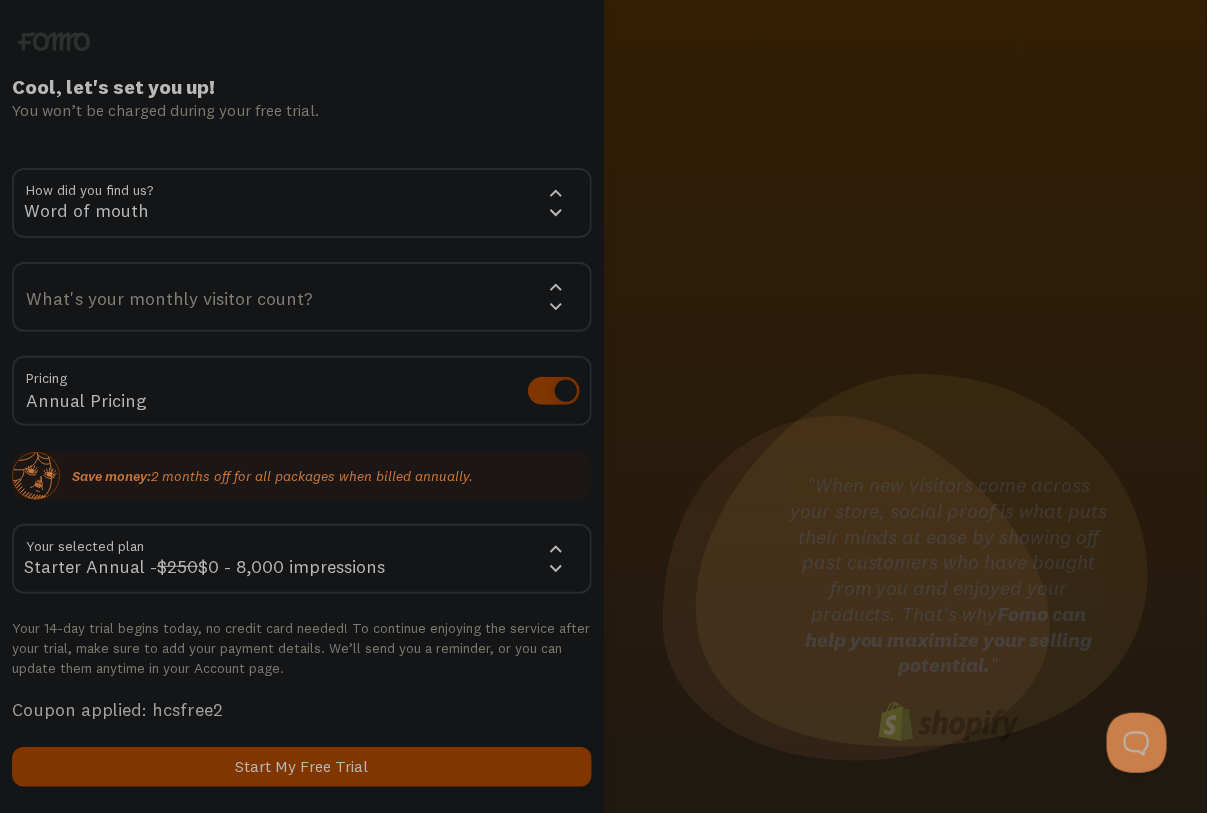 click on "What's your monthly visitor count?" at bounding box center [302, 297] 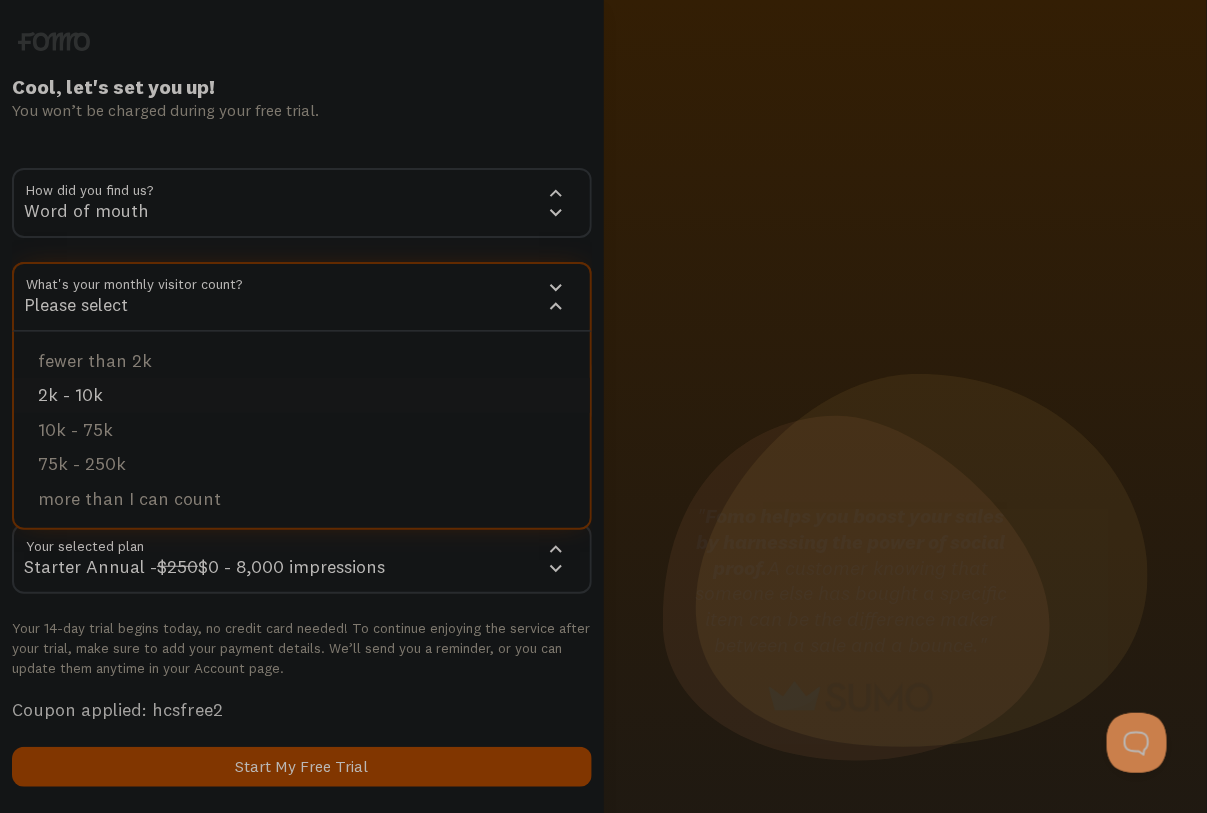 click on "2k - 10k" at bounding box center (302, 395) 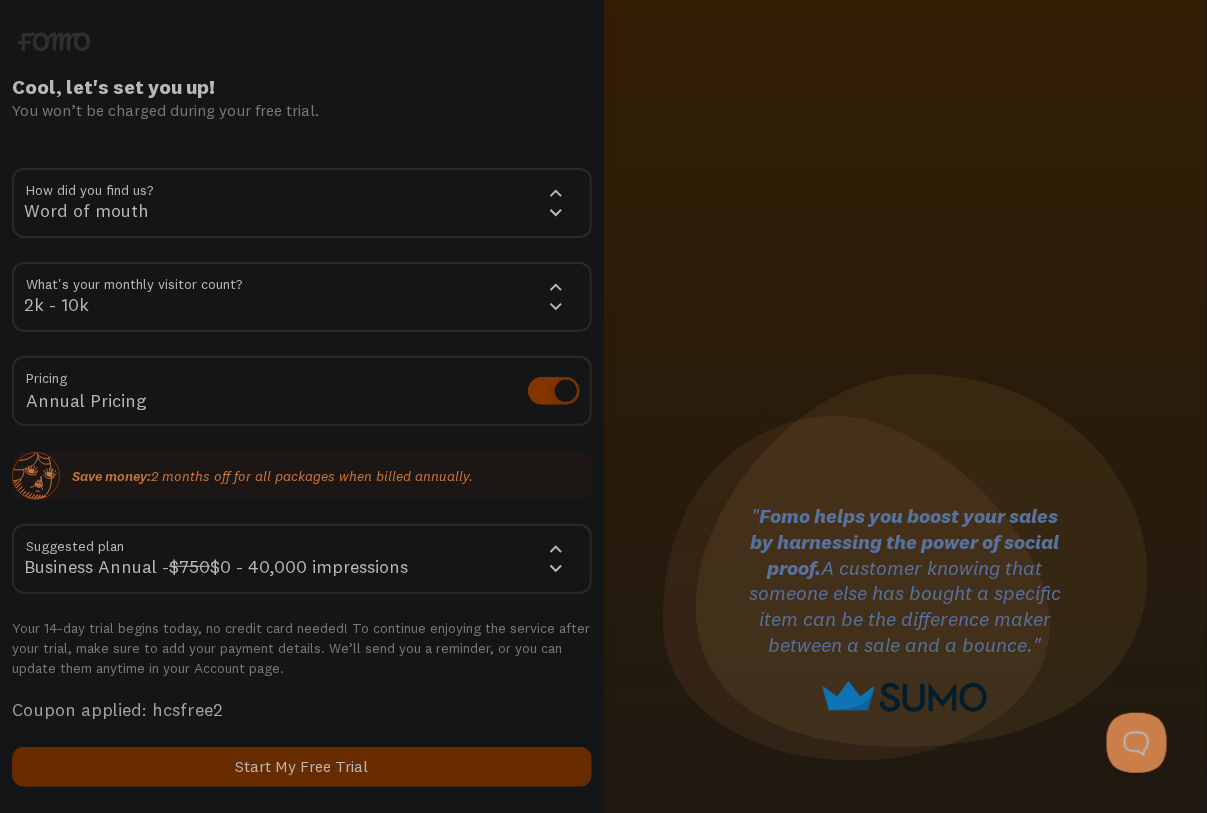 click on "Start My Free Trial" at bounding box center [302, 767] 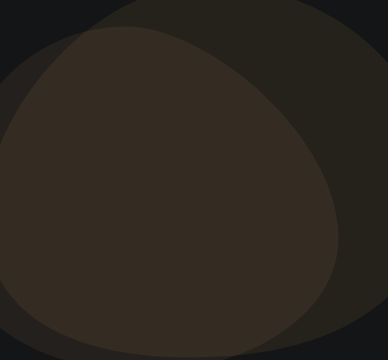 scroll, scrollTop: 0, scrollLeft: 0, axis: both 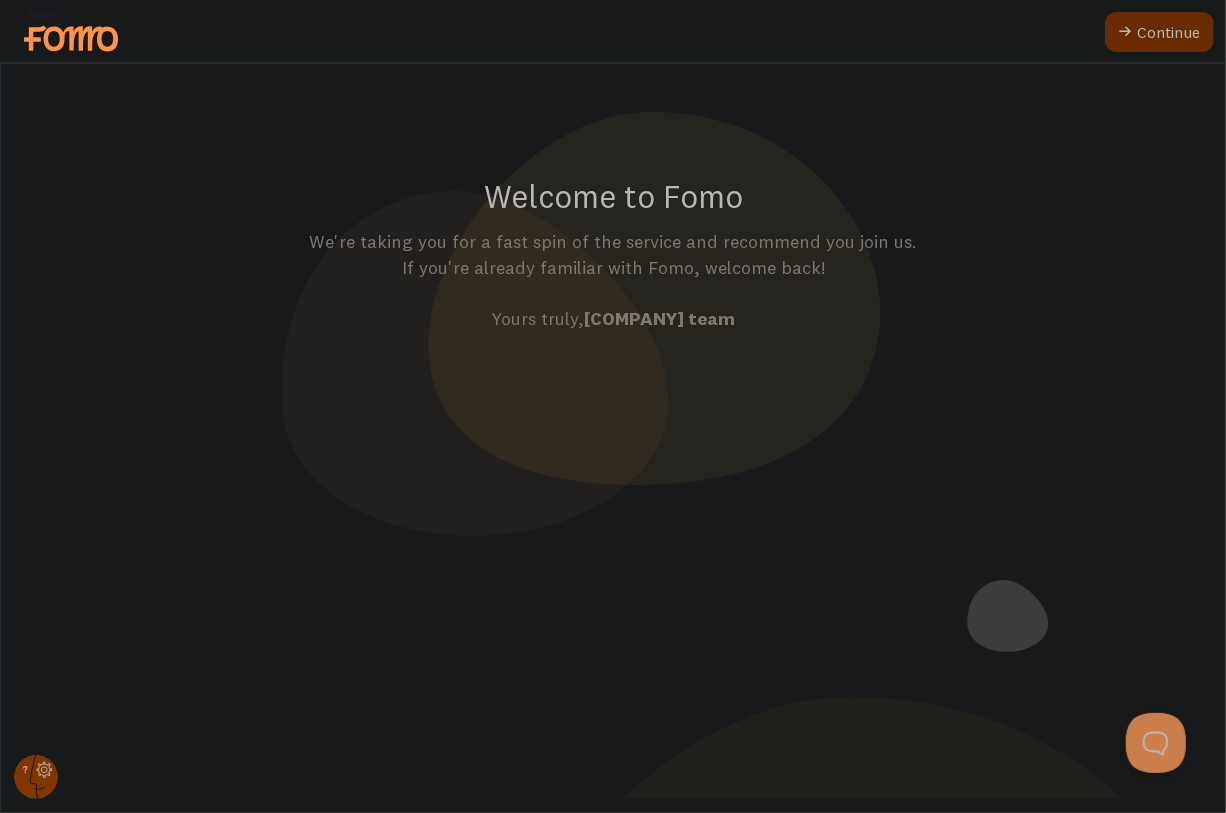click on "Continue" at bounding box center [1159, 32] 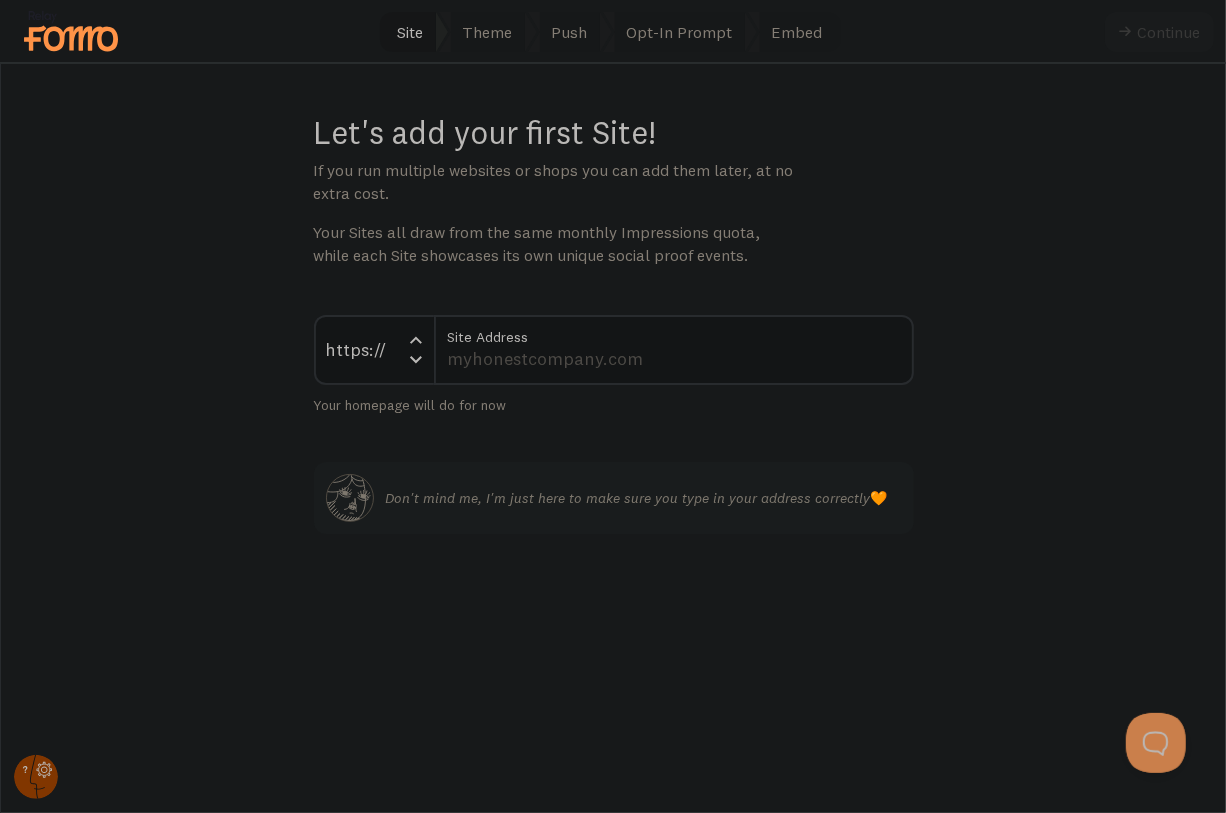 click on "Site Address" at bounding box center [674, 332] 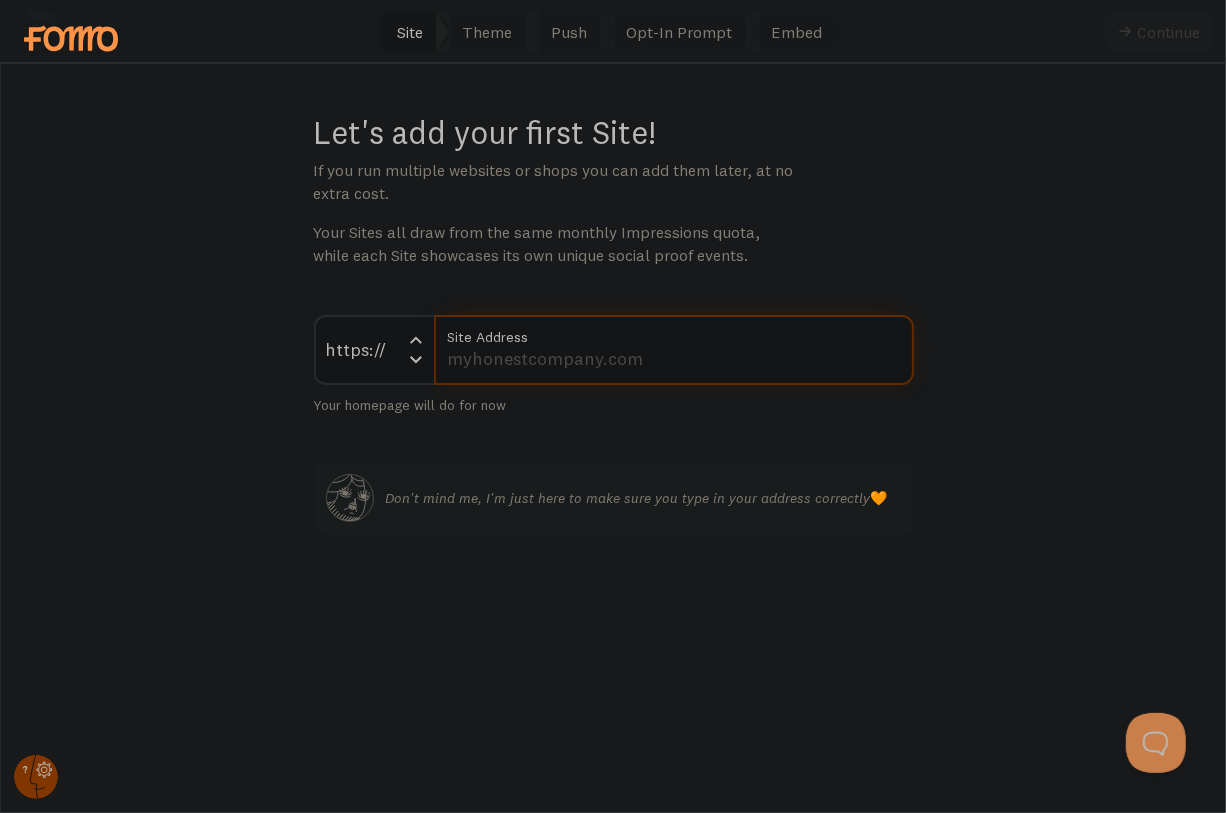 click on "Site Address" at bounding box center (674, 350) 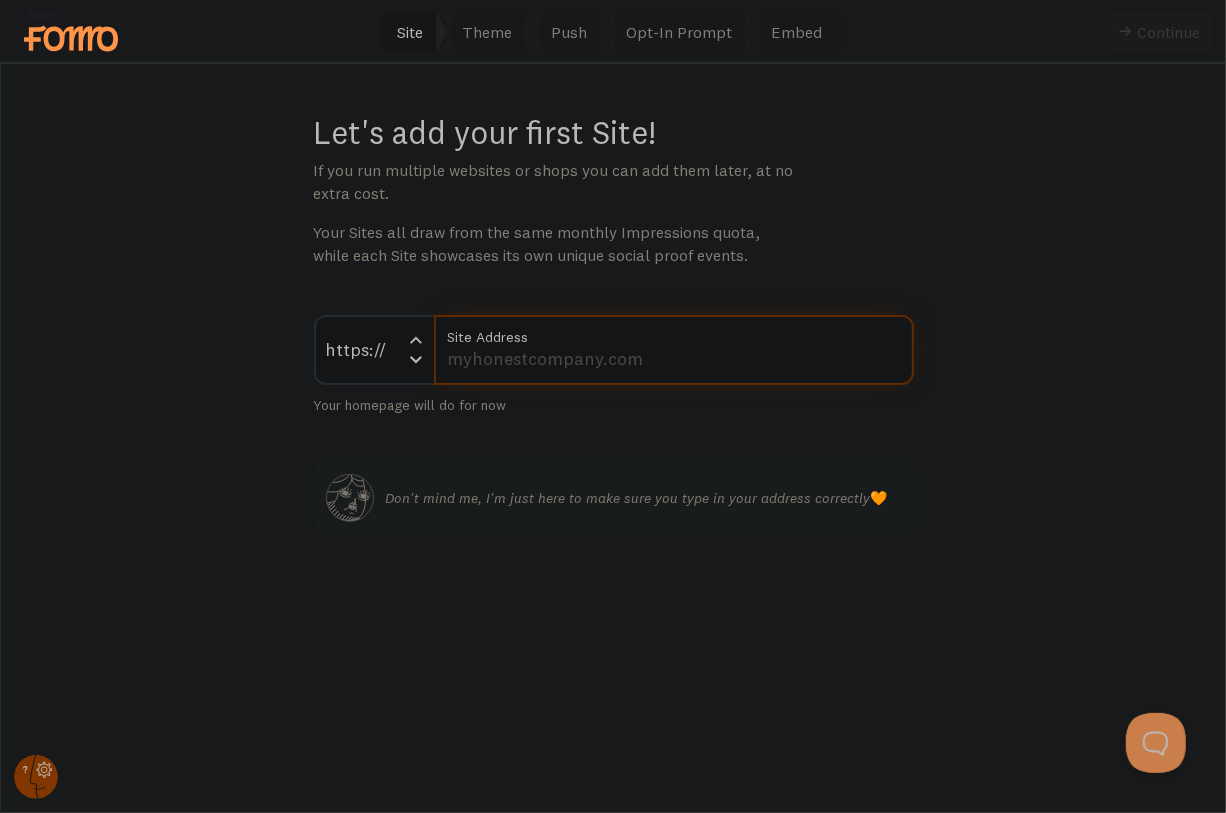 click on "Site Address" at bounding box center [674, 350] 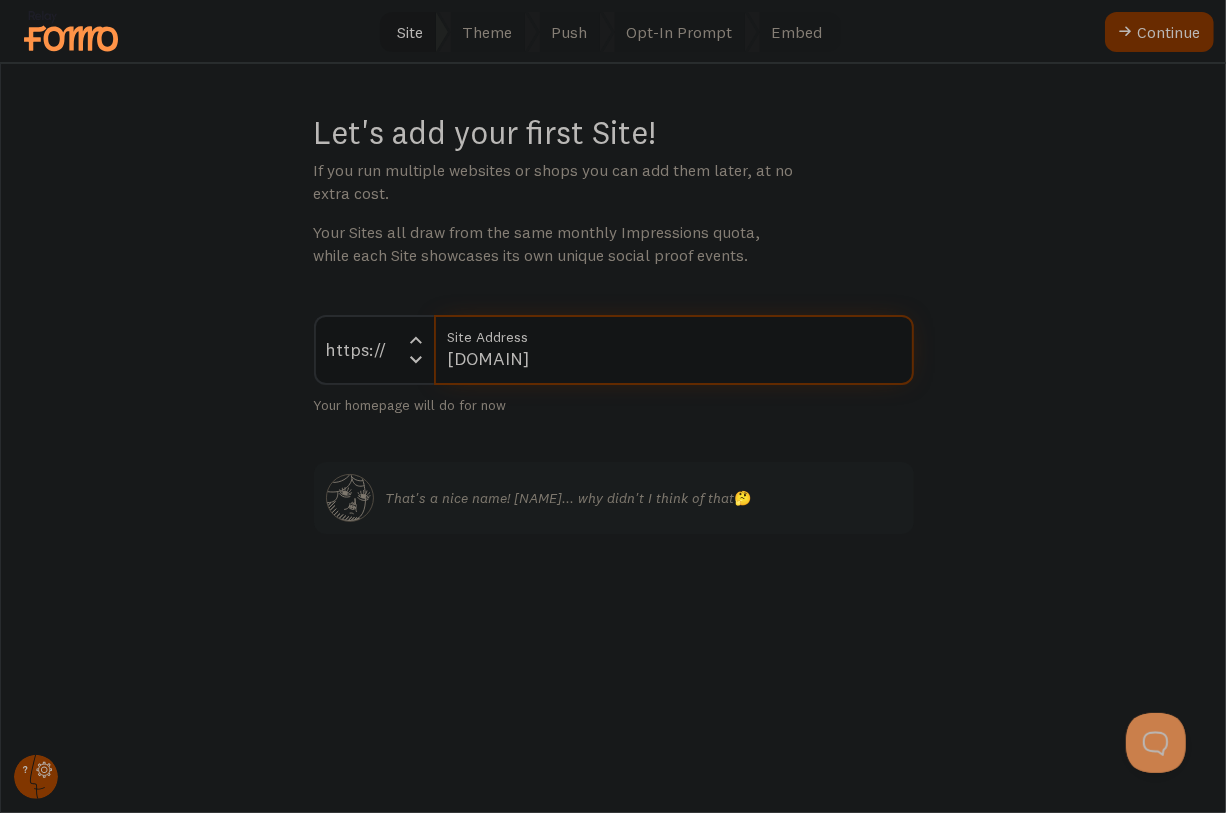 type on "[DOMAIN]" 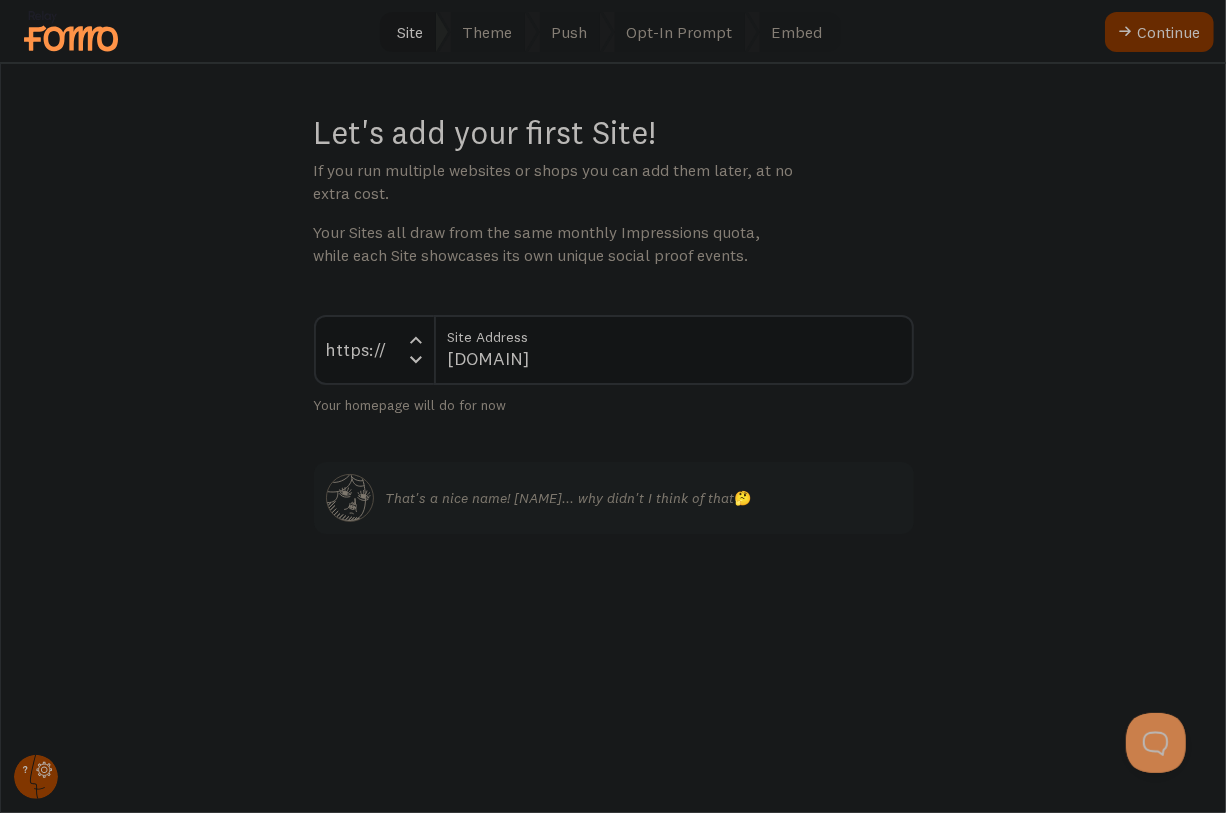 click on "Continue" at bounding box center [1159, 32] 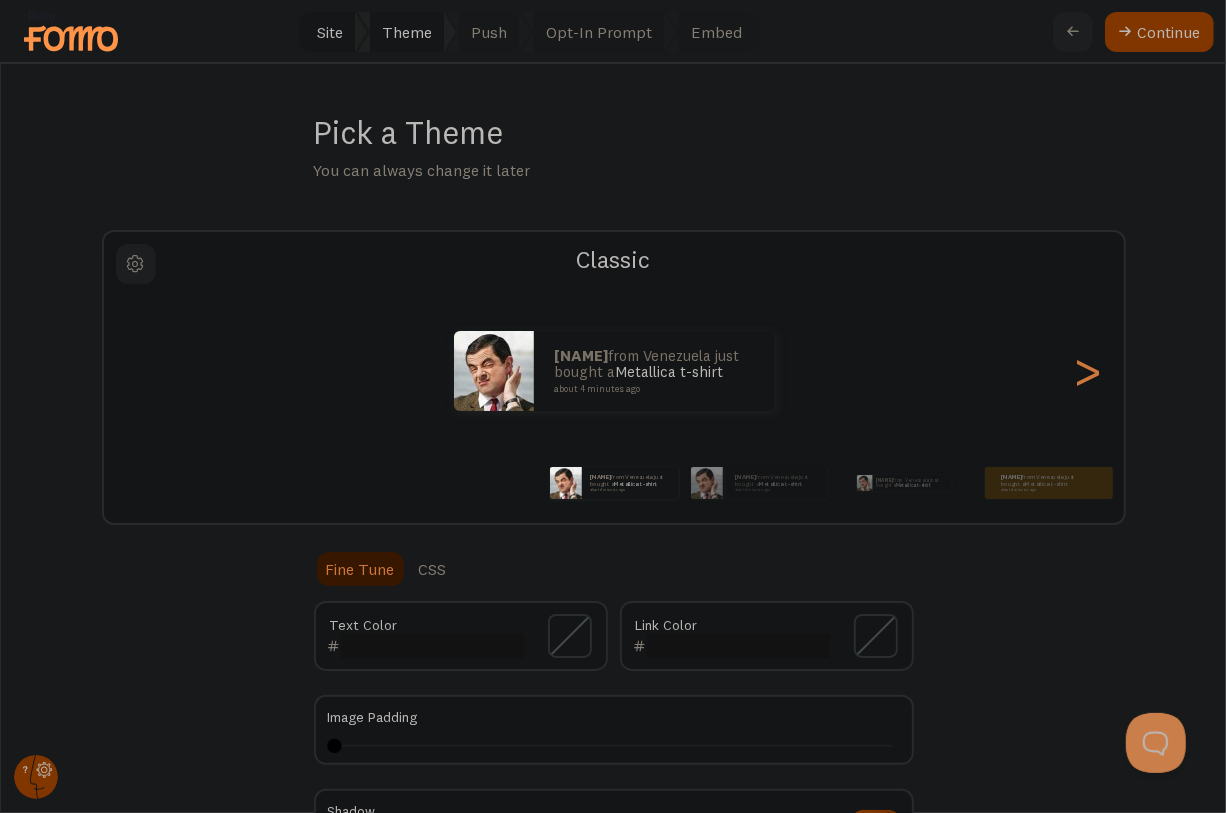 click at bounding box center (432, 646) 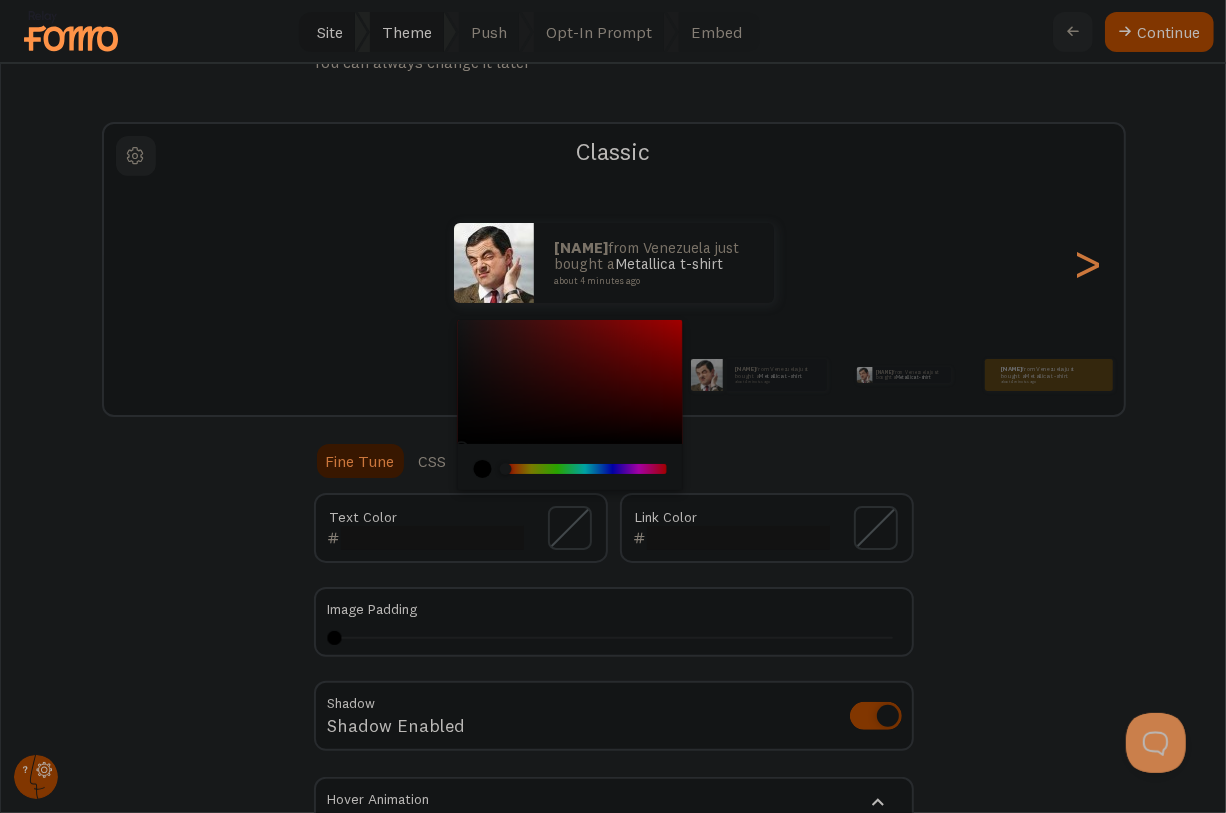 scroll, scrollTop: 250, scrollLeft: 0, axis: vertical 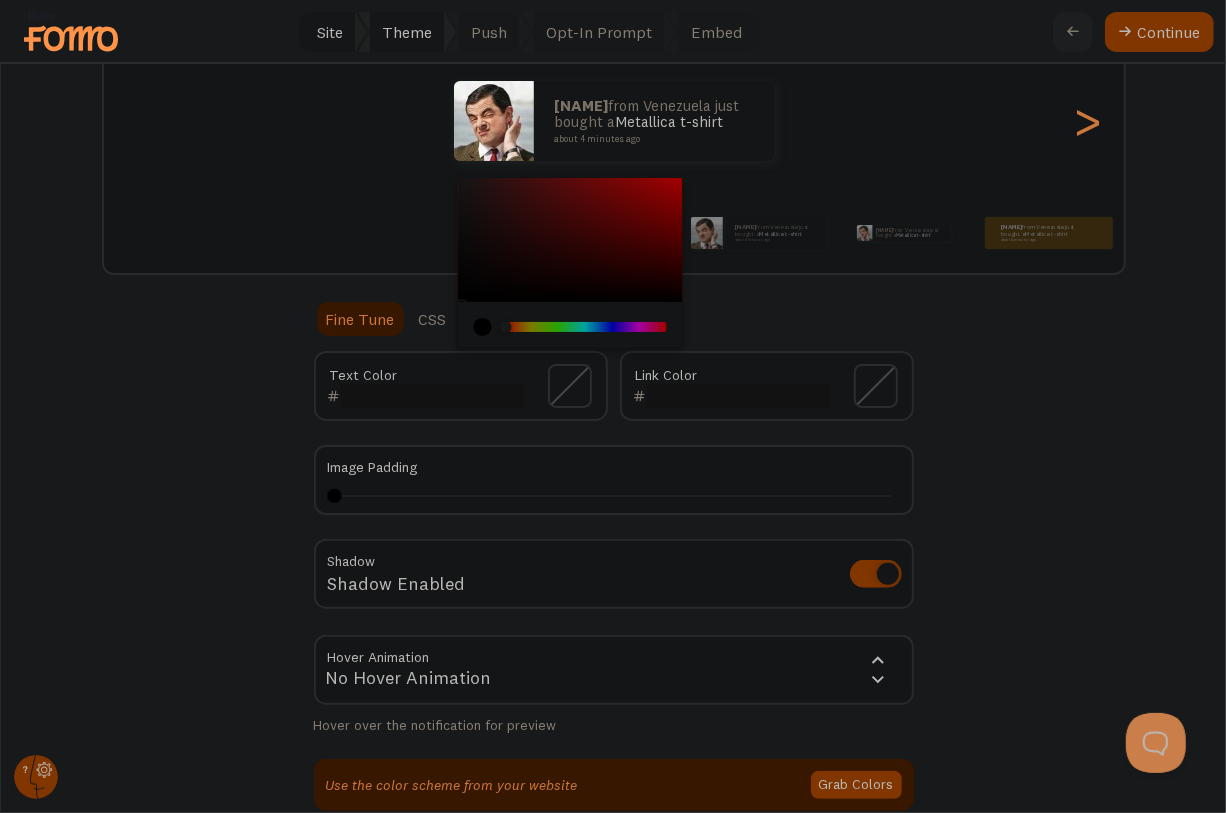 click at bounding box center [584, 327] 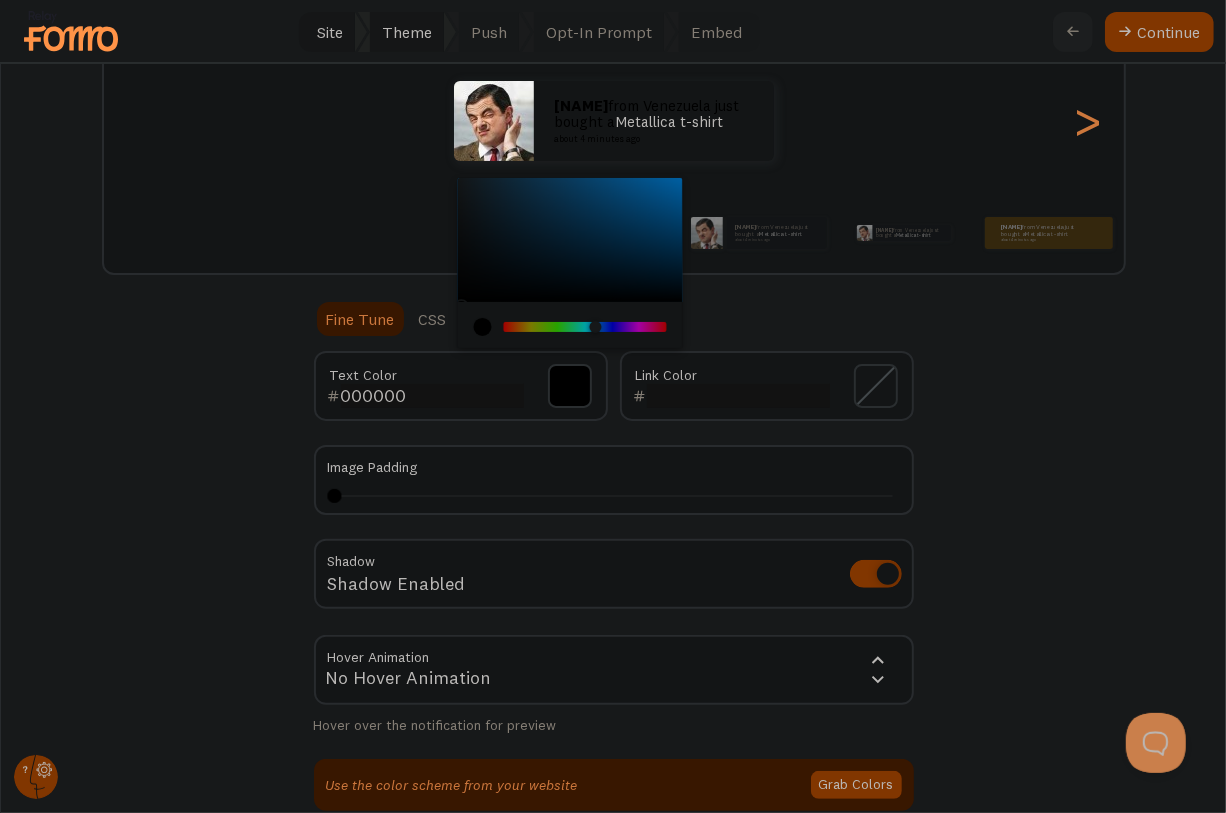 click on "Shadow Enabled" at bounding box center (614, 575) 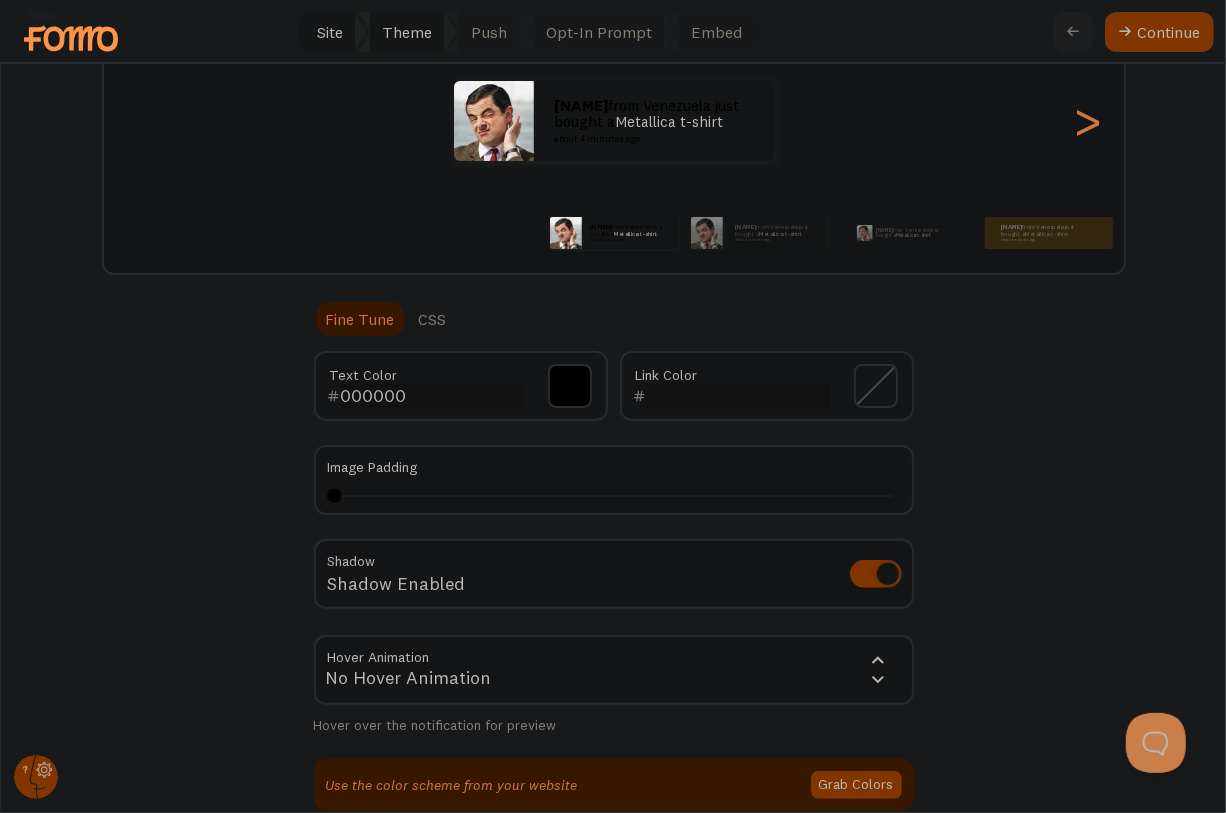 click on "Shadow Enabled" at bounding box center (614, 575) 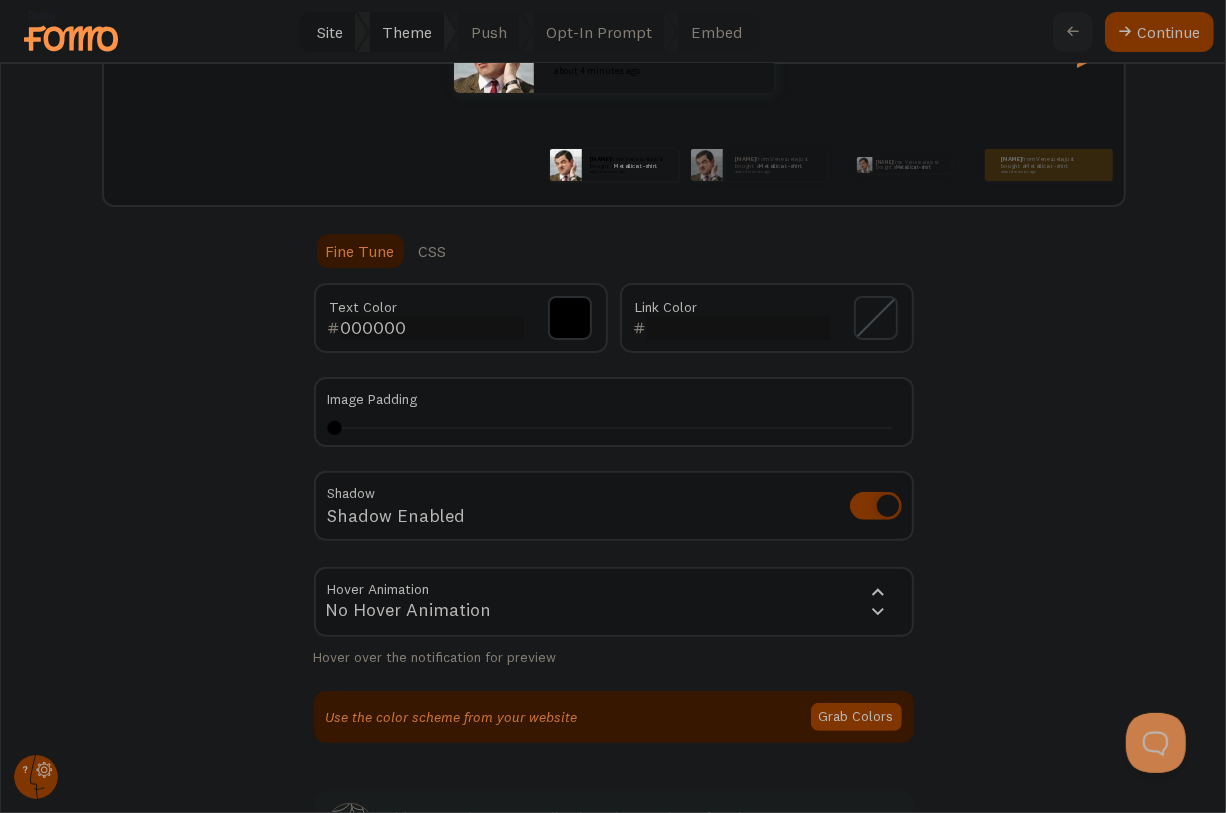 scroll, scrollTop: 460, scrollLeft: 0, axis: vertical 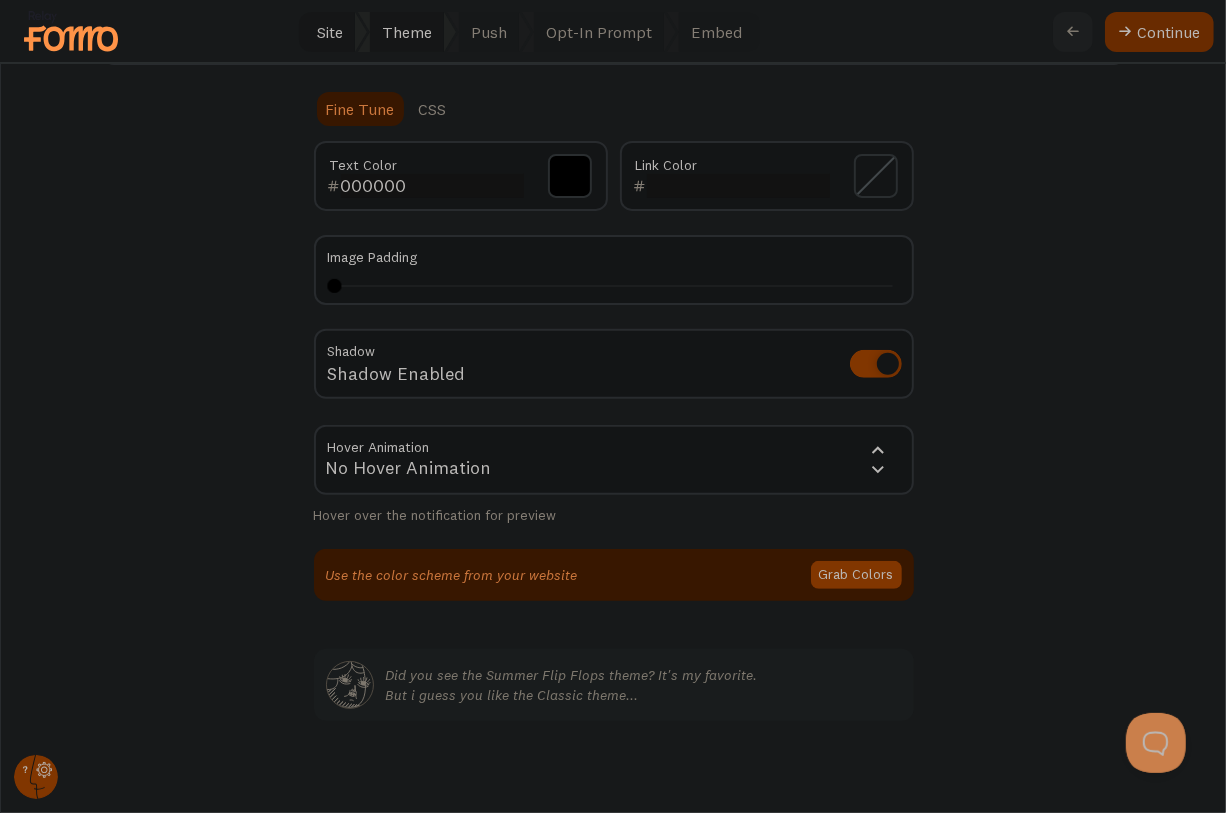 click on "Continue" at bounding box center (1159, 32) 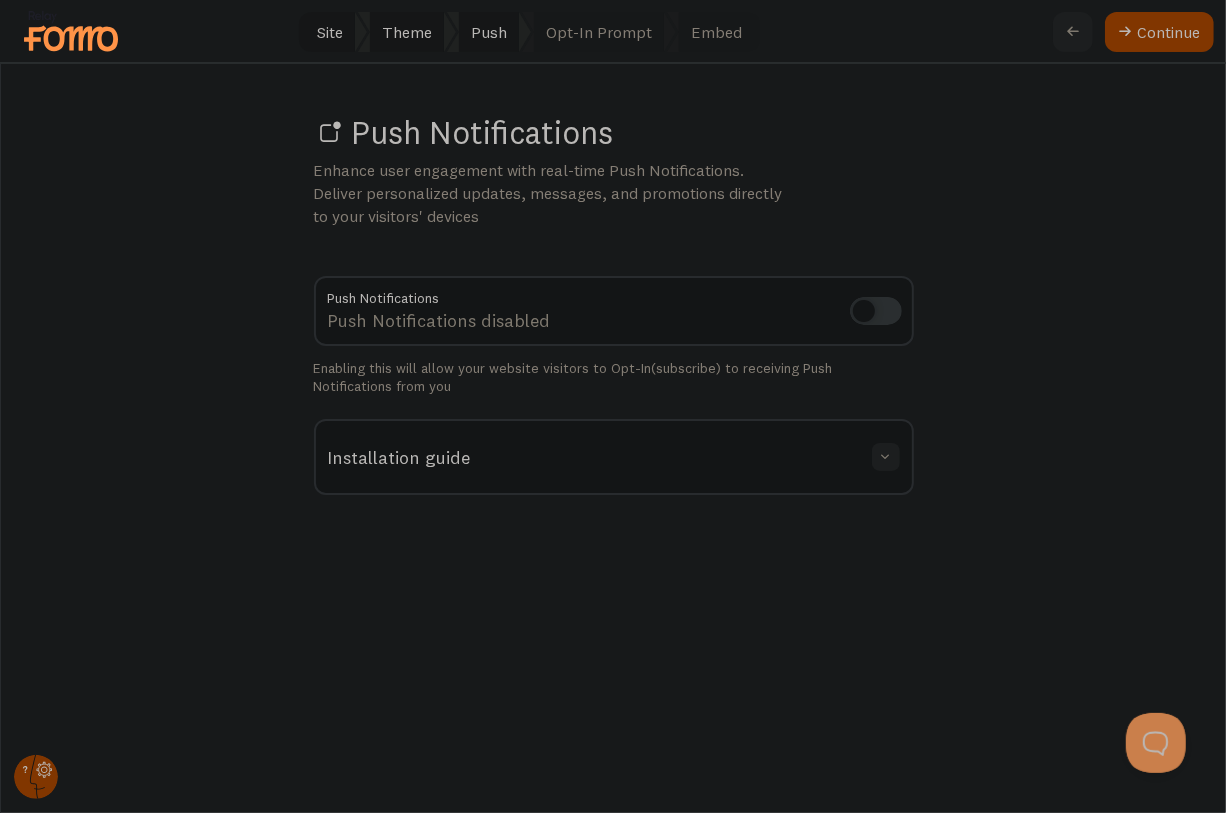 click on "Continue" at bounding box center (1159, 32) 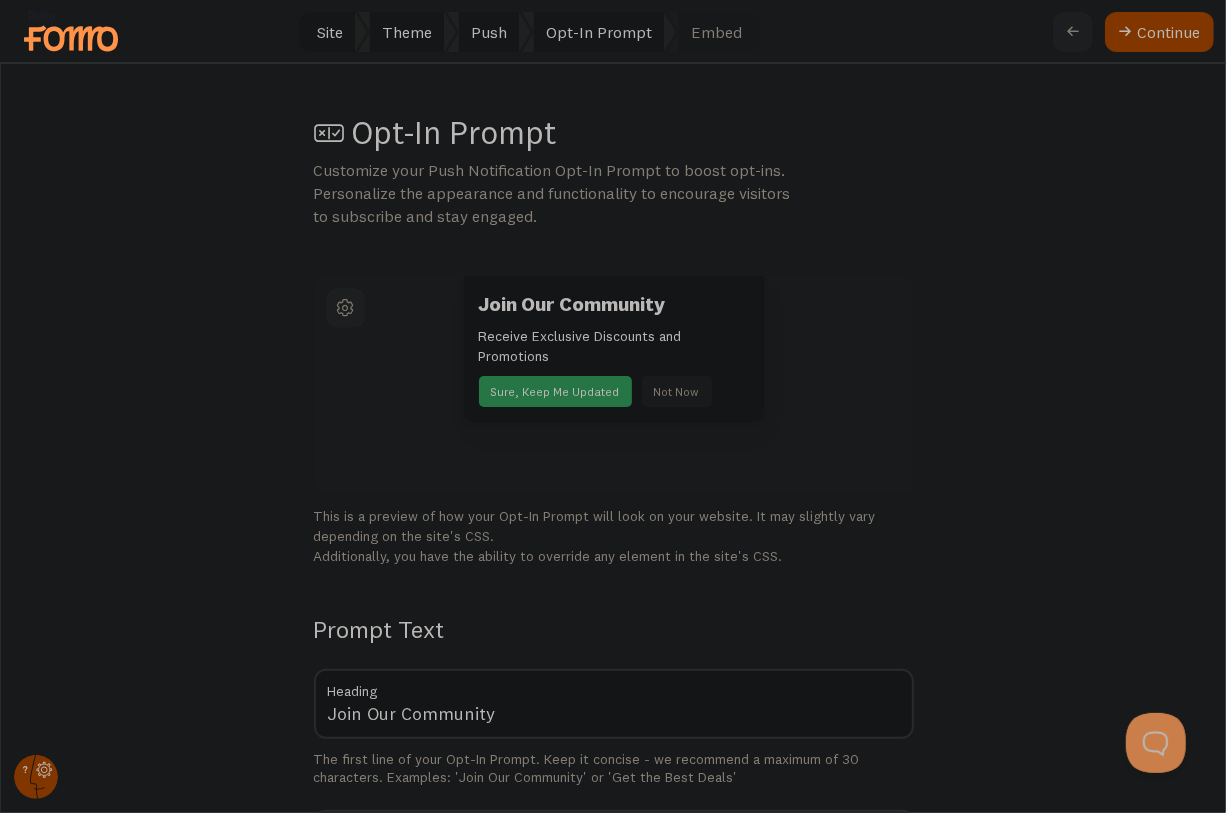 click on "Continue" at bounding box center [1159, 32] 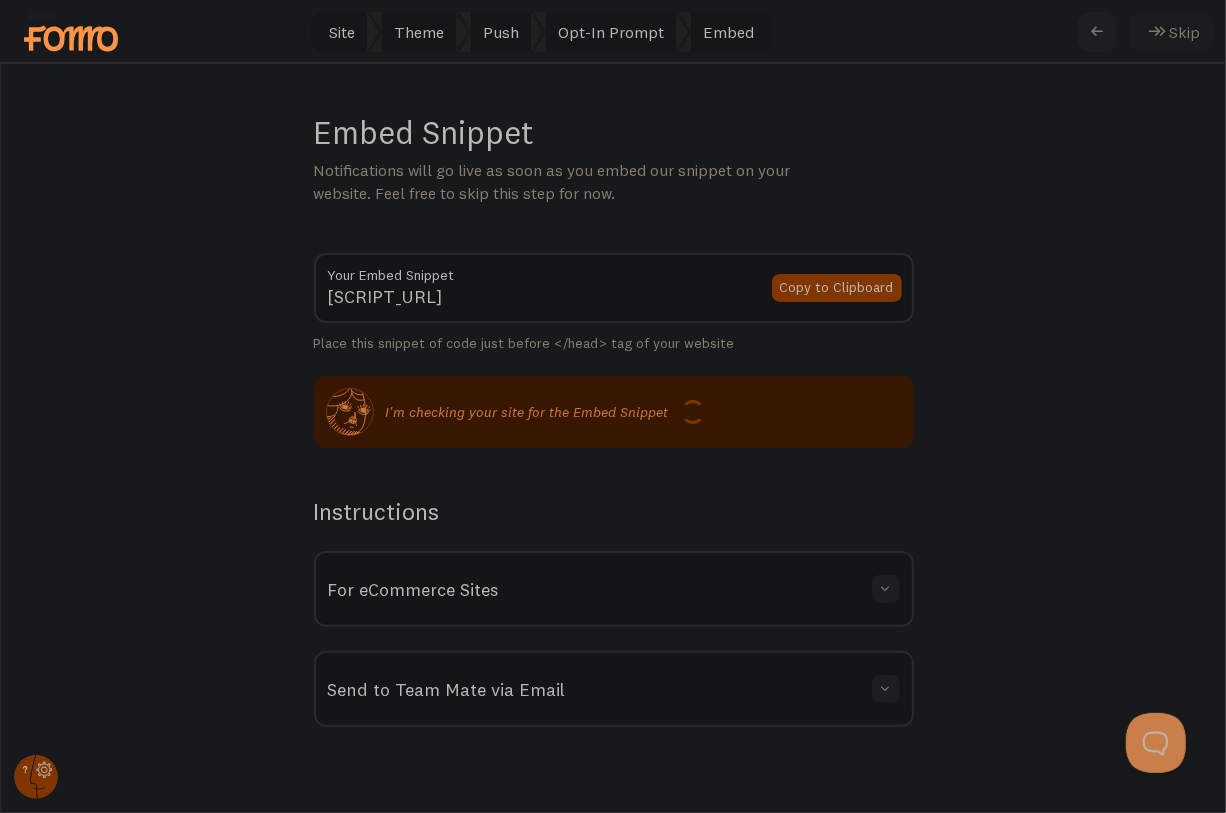 click at bounding box center [1157, 32] 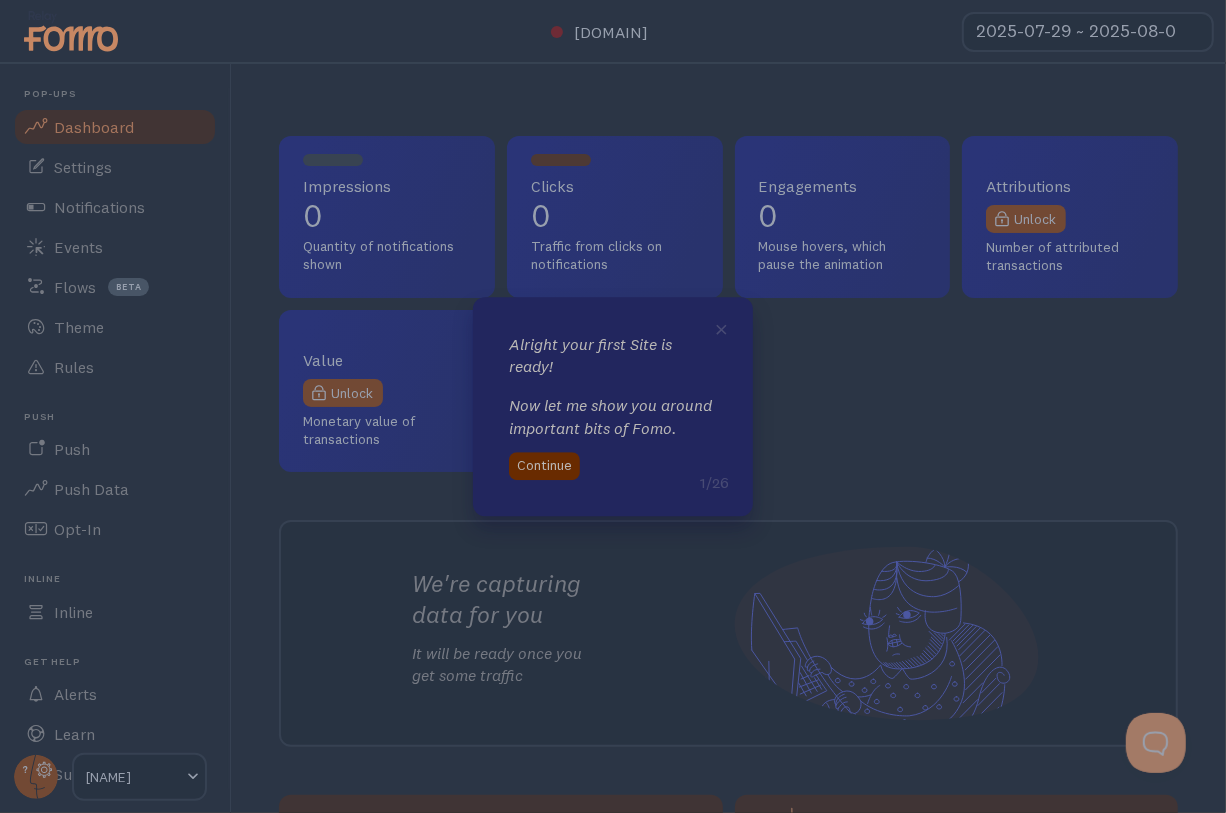 click on "Continue" at bounding box center (544, 466) 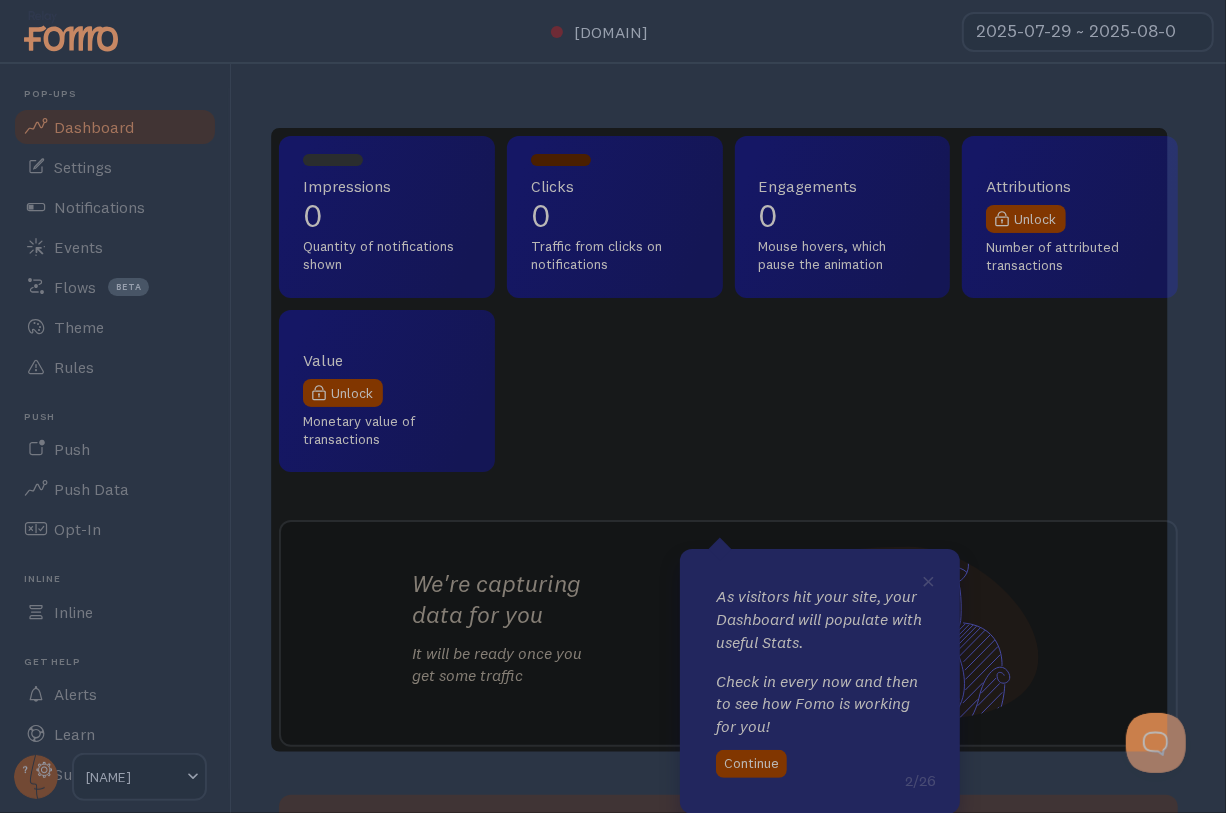 click on "Impressions
0
Quantity of notifications shown
Clicks
0
Traffic from clicks on notifications
Engagements
0
Mouse hovers, which pause the animation
Attributions
Unlock
Number of attributed transactions
Value
Unlock
Monetary value of transactions       We're capturing  data for you     It will be ready once you  get some traffic                   Earn commission
Share Fomo and earn up to 25% ongoing revenue on all new
signups
Enjoy more Stats
Connect Google Analytics to see Conversions & Sales
metrics" at bounding box center (728, 438) 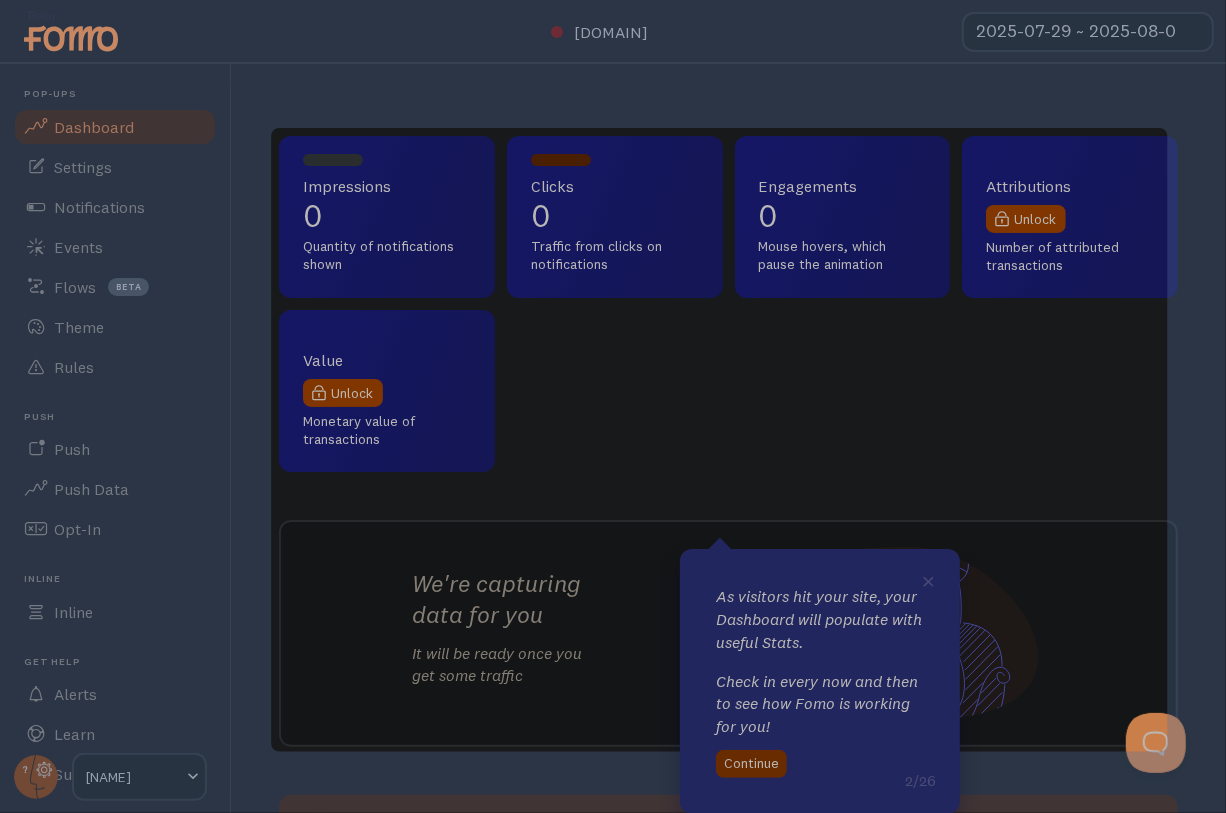click on "Continue" at bounding box center (751, 764) 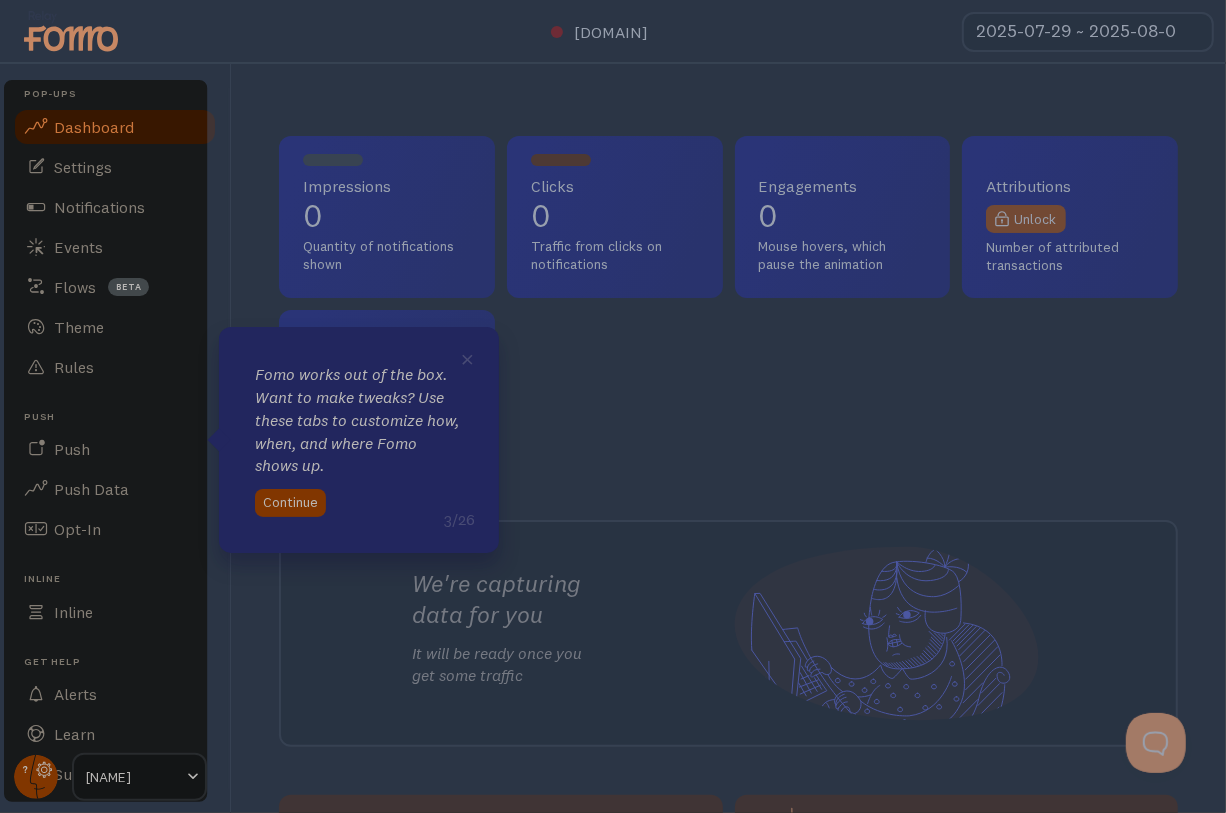 click 